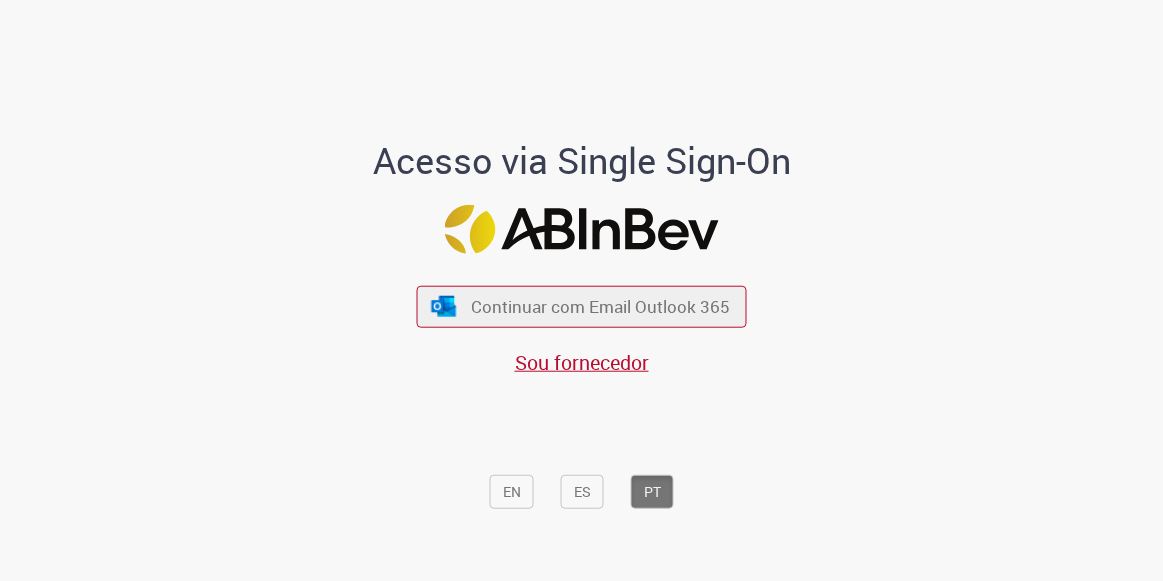scroll, scrollTop: 0, scrollLeft: 0, axis: both 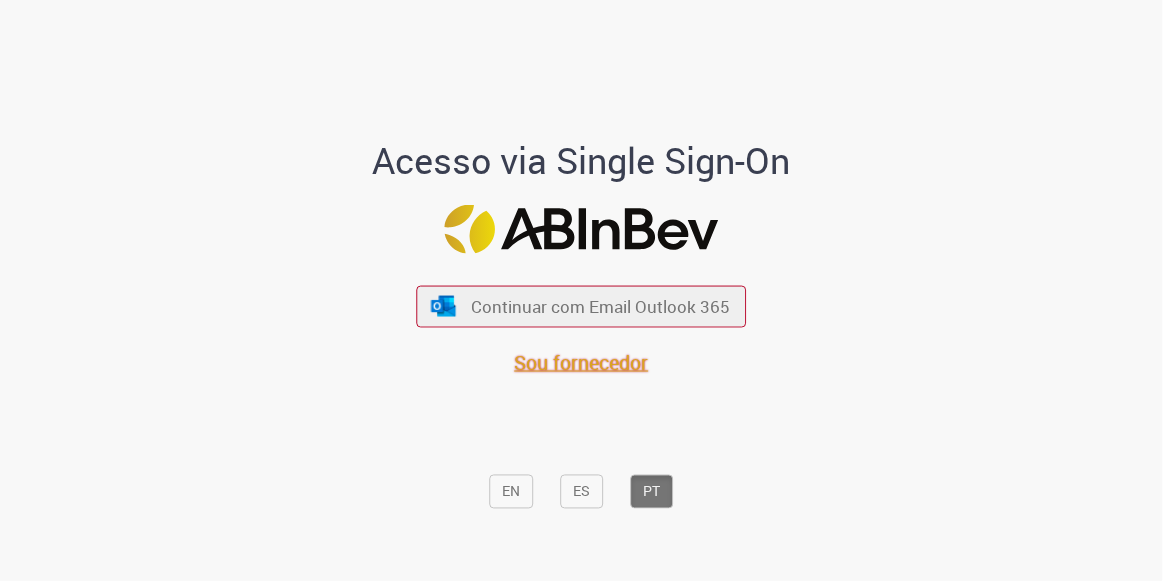 click on "Sou fornecedor" at bounding box center [582, 361] 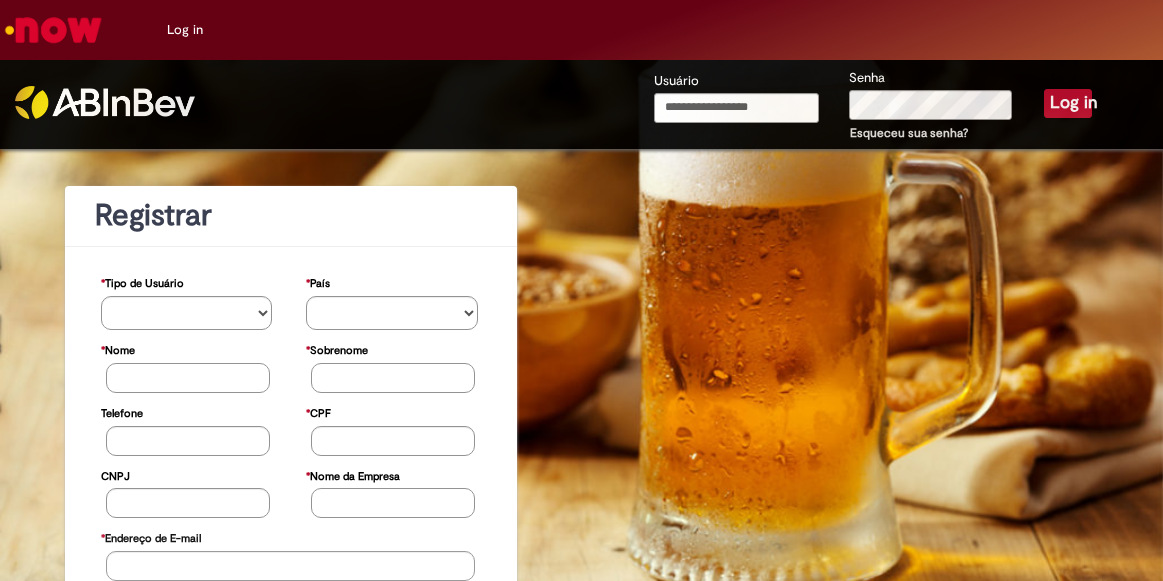 scroll, scrollTop: 0, scrollLeft: 0, axis: both 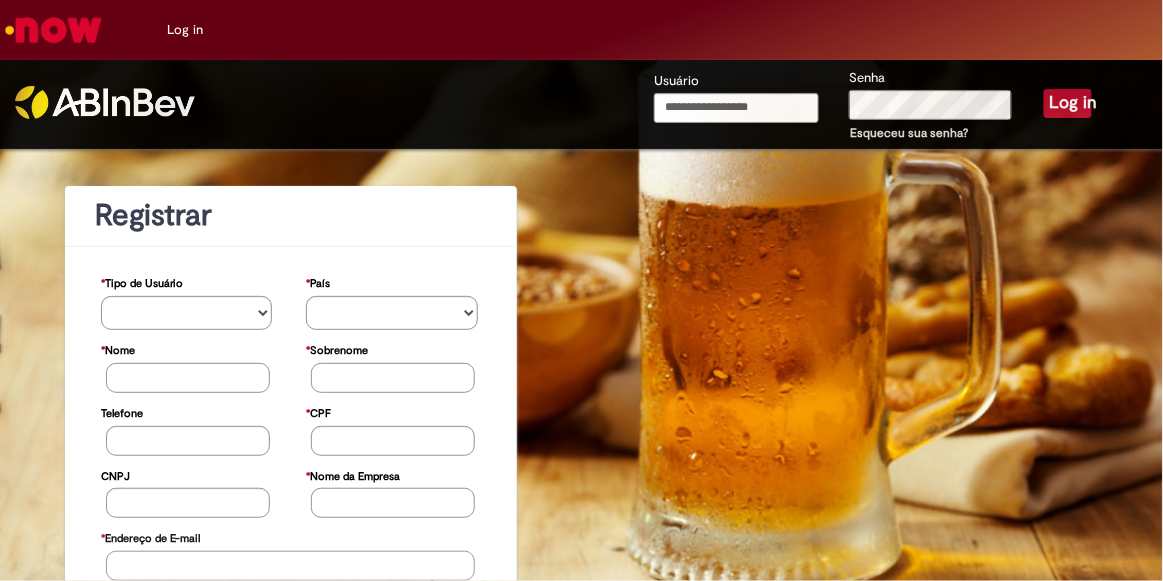 type on "**********" 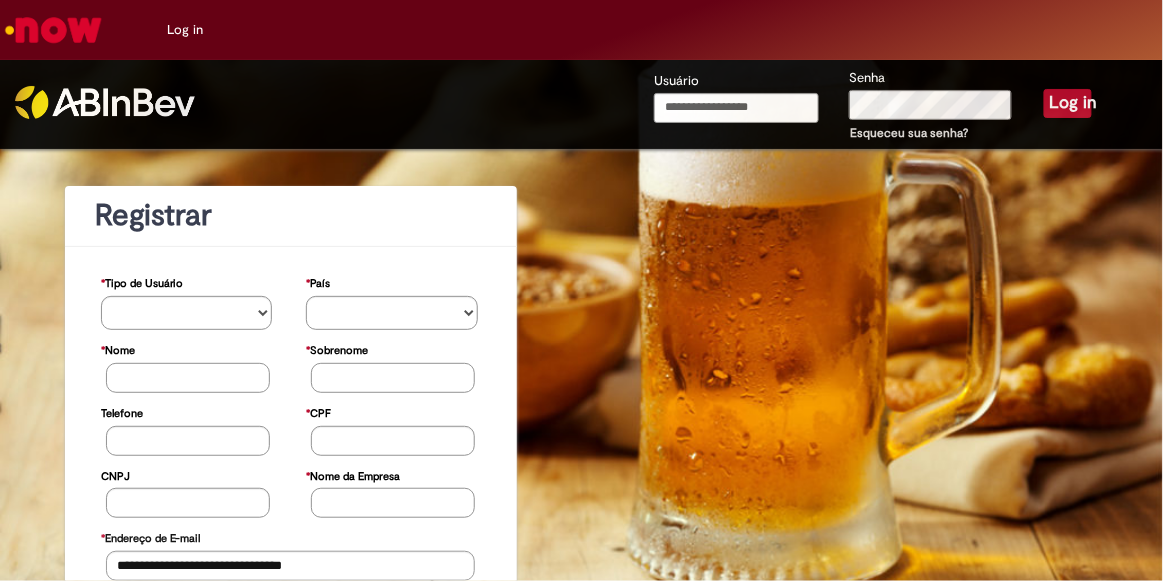type on "**********" 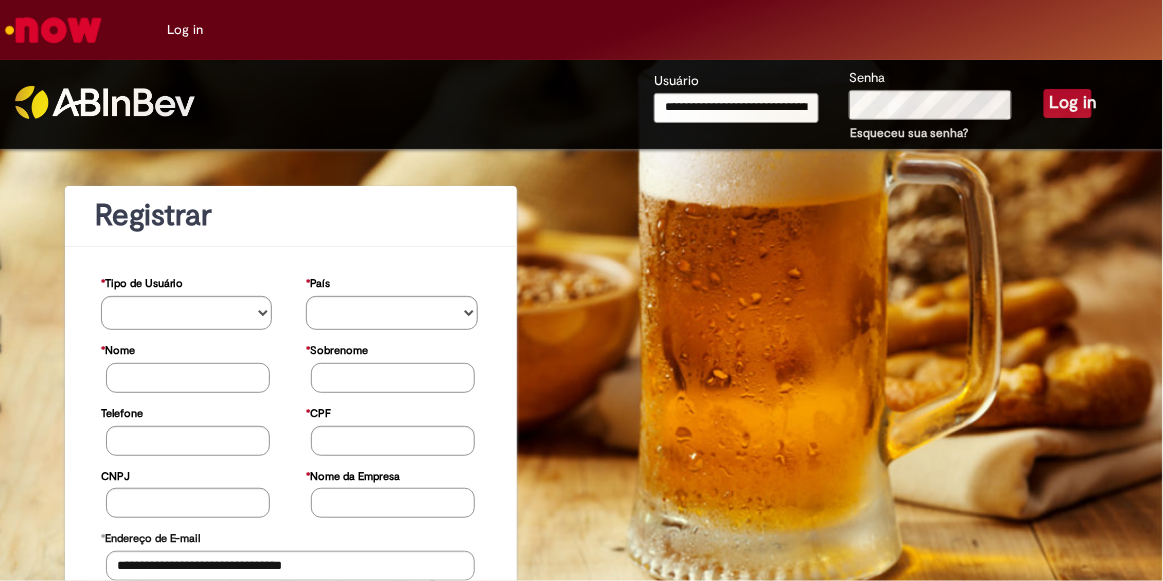click on "Padroniza  +GenAi
Drafts
Drafts
Log in" at bounding box center [581, 30] 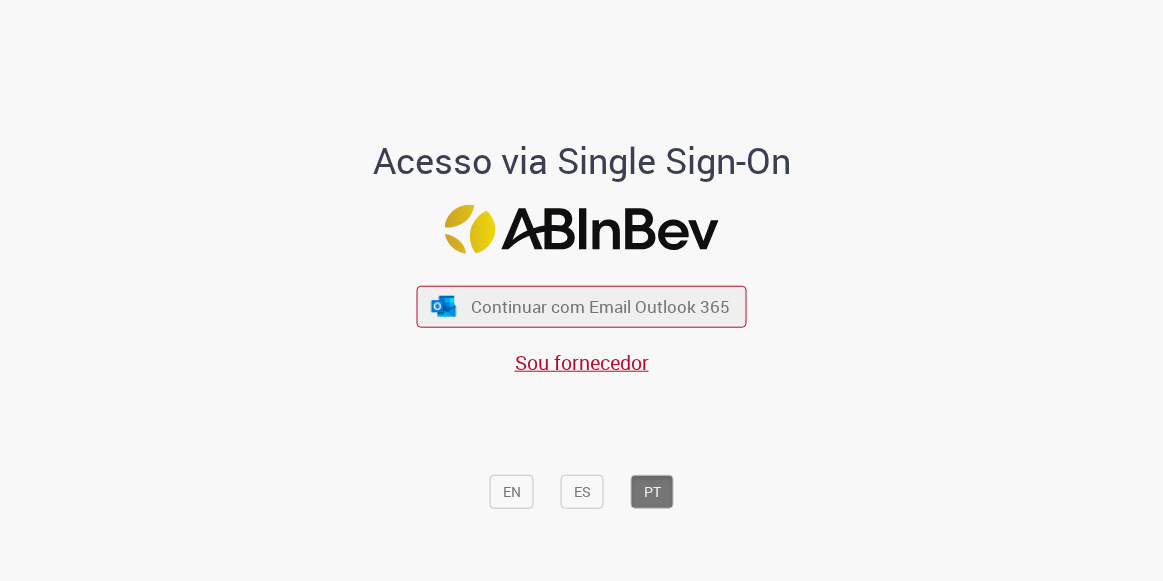 scroll, scrollTop: 0, scrollLeft: 0, axis: both 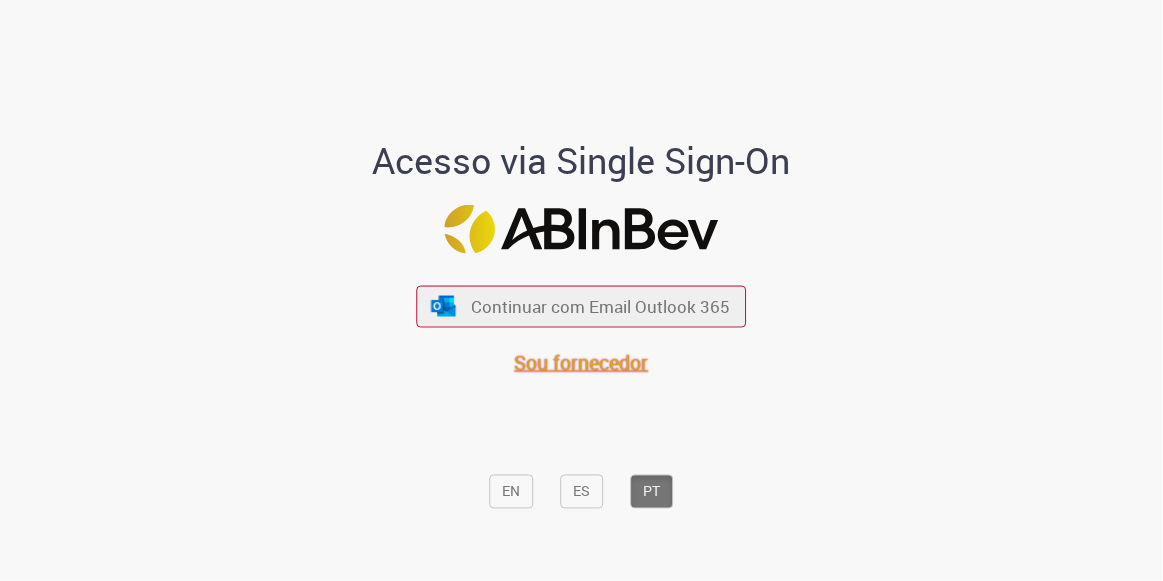 click on "Sou fornecedor" at bounding box center [582, 361] 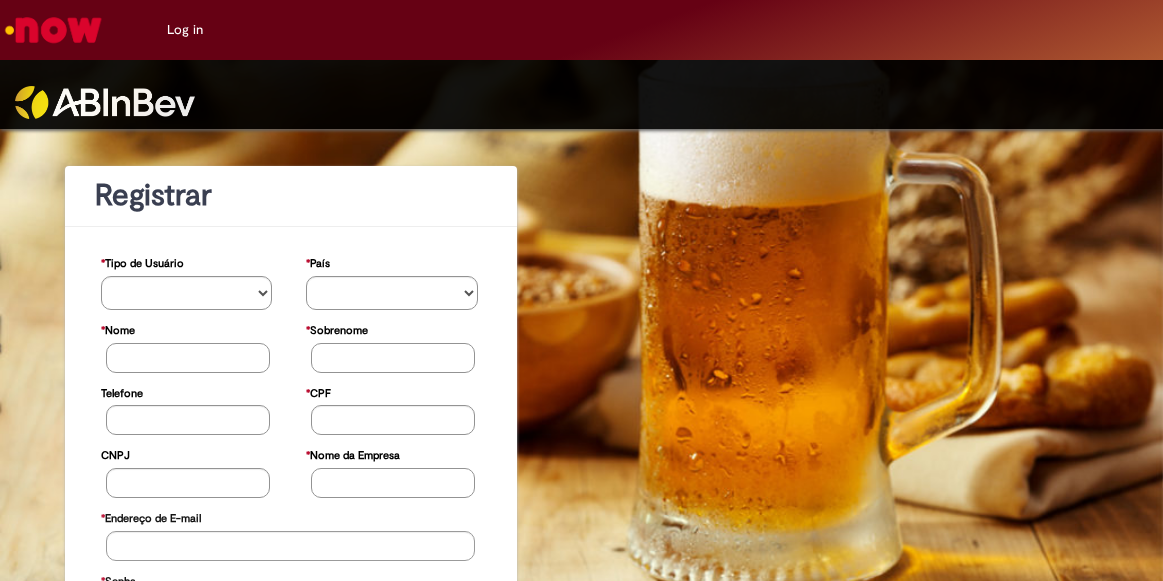 scroll, scrollTop: 0, scrollLeft: 0, axis: both 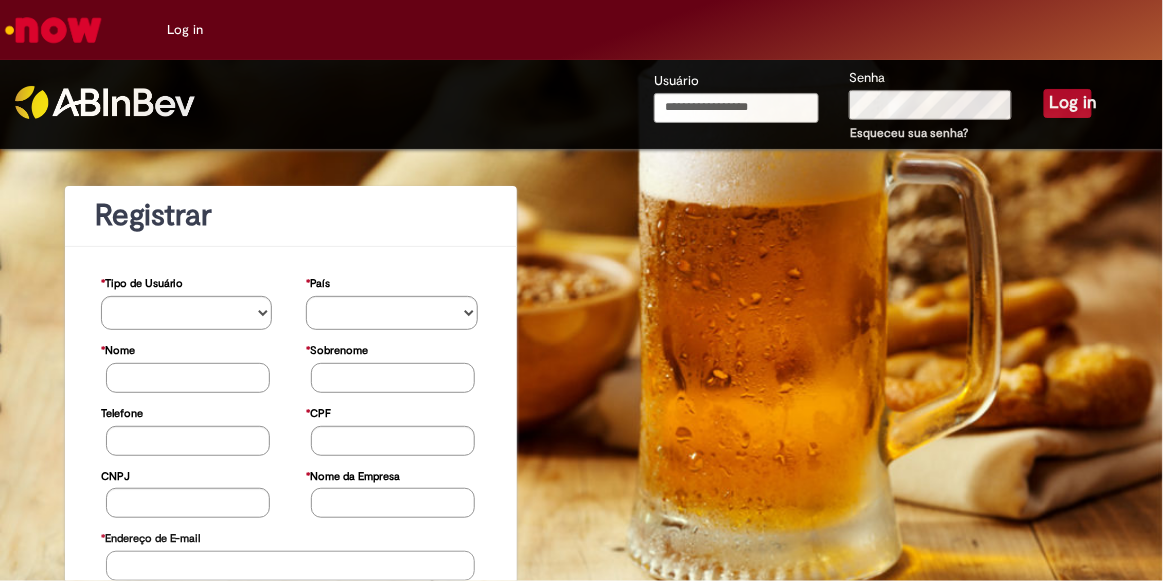 type on "**********" 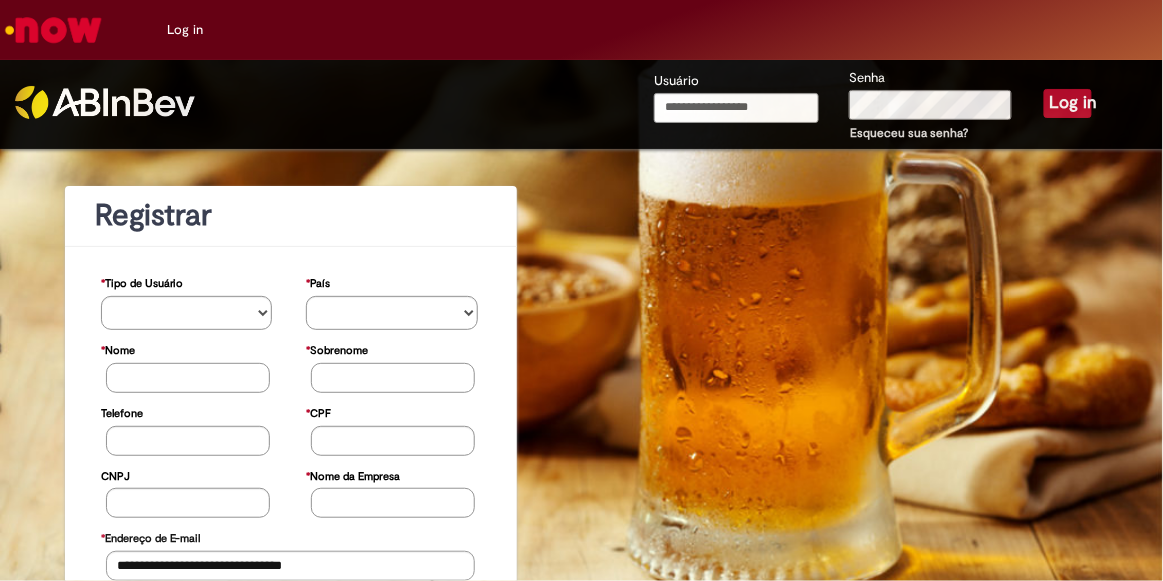 type on "**********" 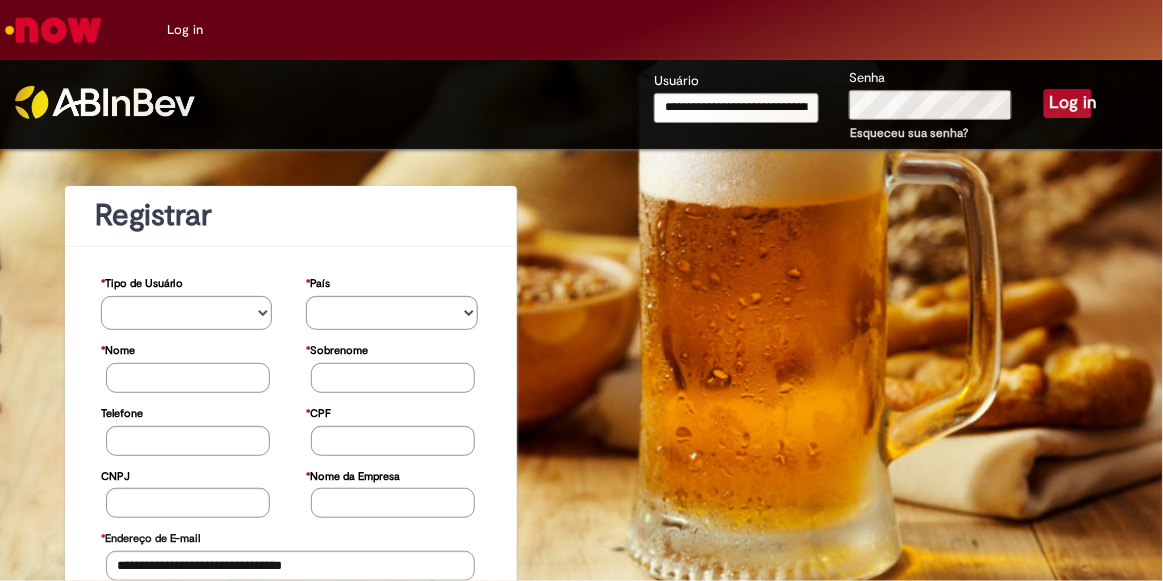 click on "Log in" at bounding box center [1068, 103] 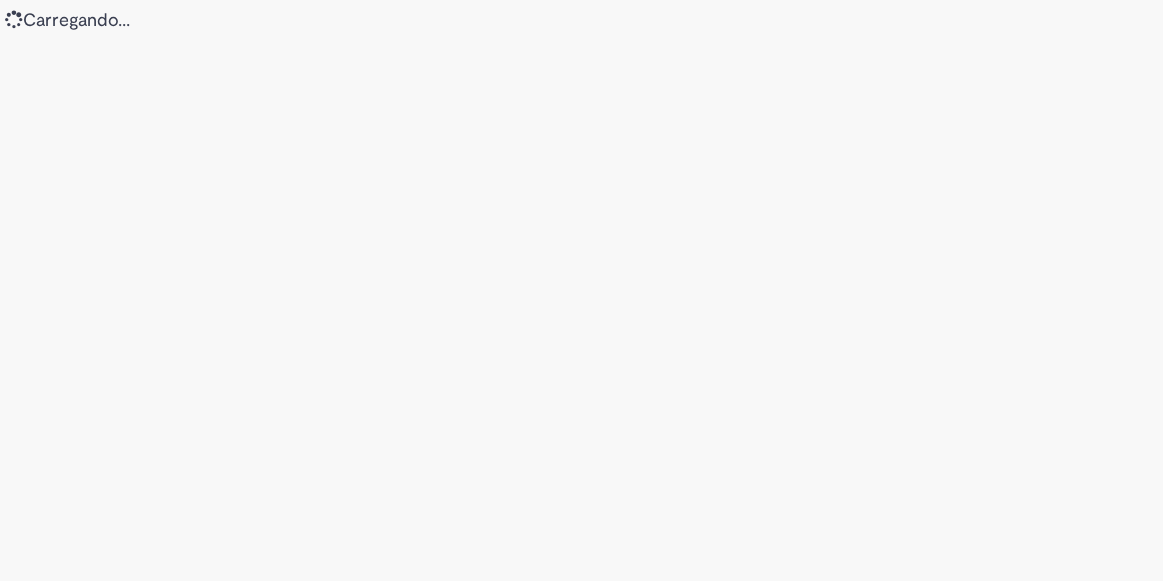 scroll, scrollTop: 0, scrollLeft: 0, axis: both 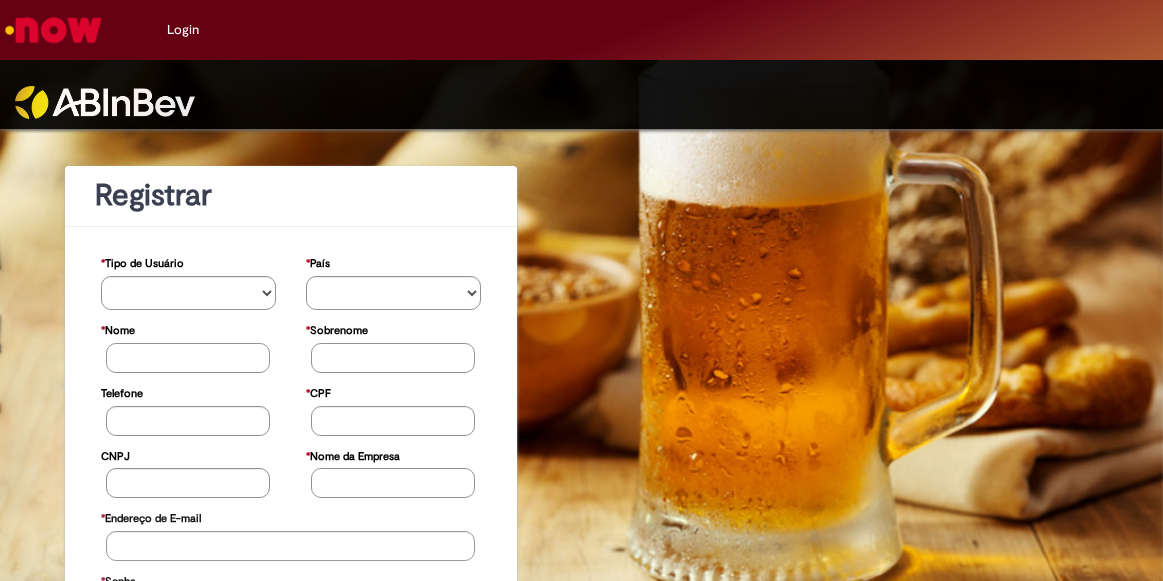 click on "Padroniza  +GenAi
Rascunhos
Rascunhos
Login" at bounding box center [581, 30] 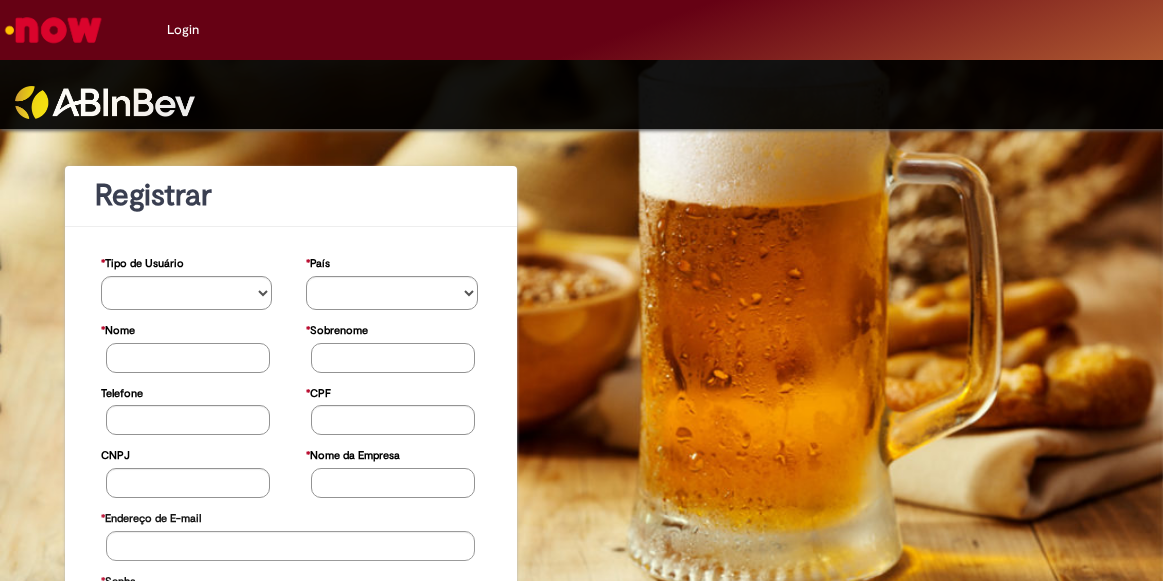 scroll, scrollTop: 0, scrollLeft: 0, axis: both 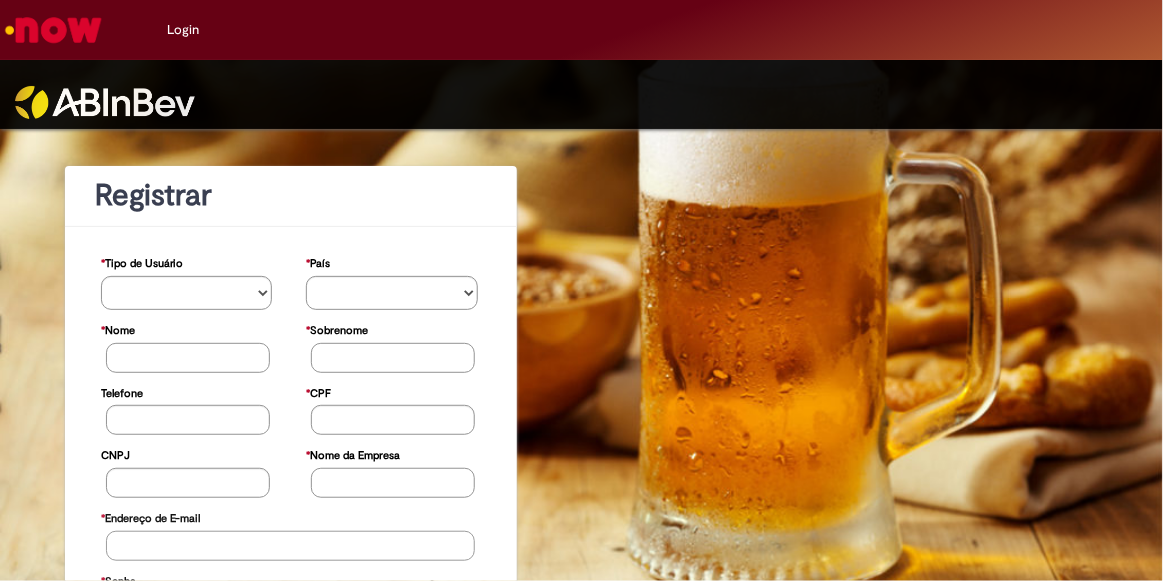 type on "**********" 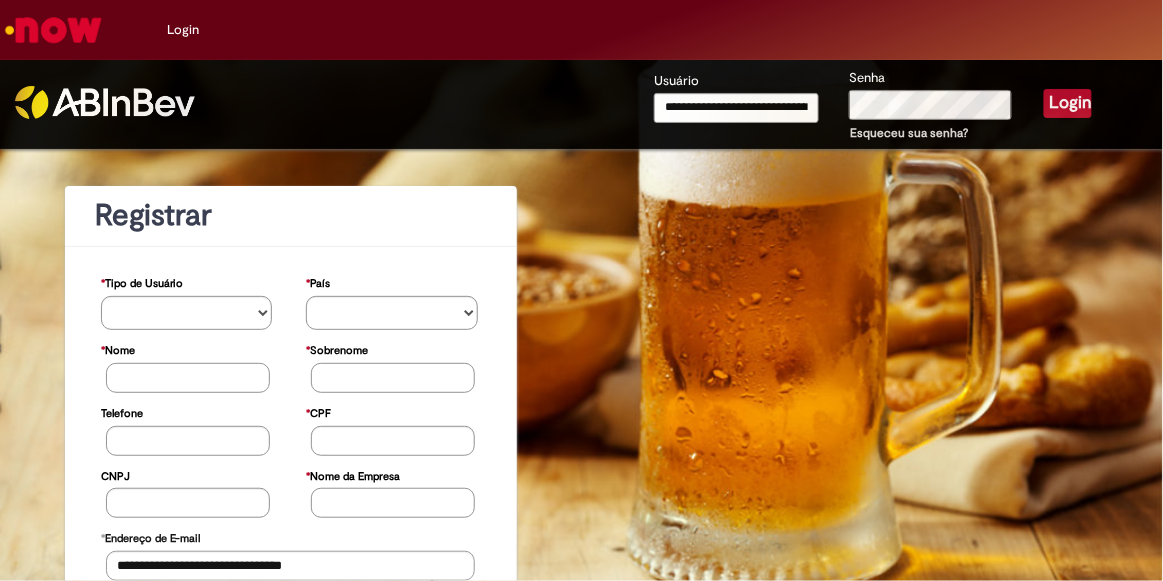 click at bounding box center [53, 30] 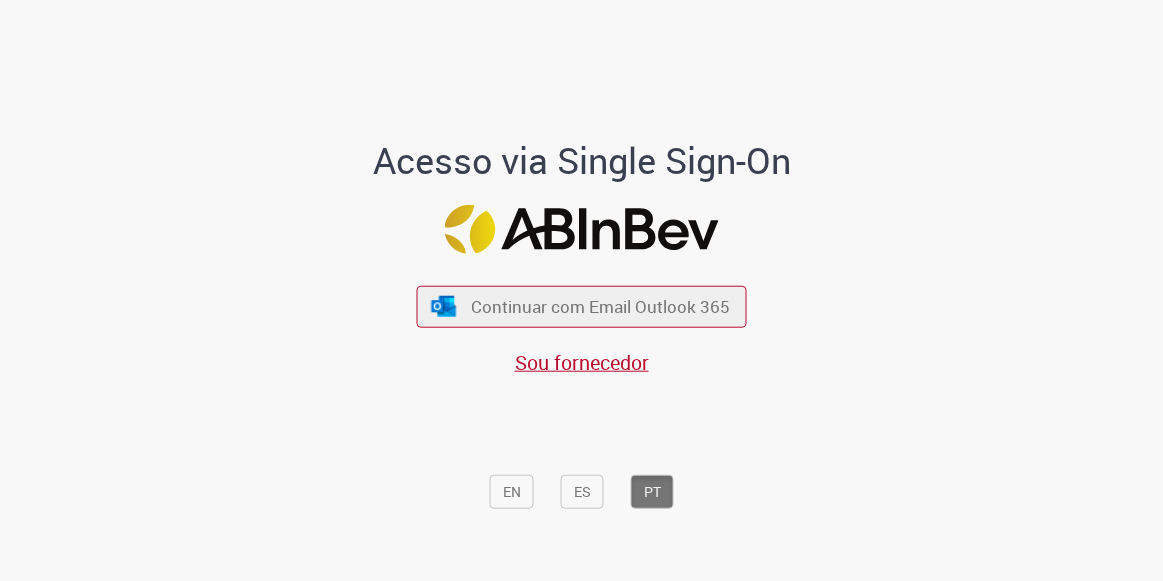 scroll, scrollTop: 0, scrollLeft: 0, axis: both 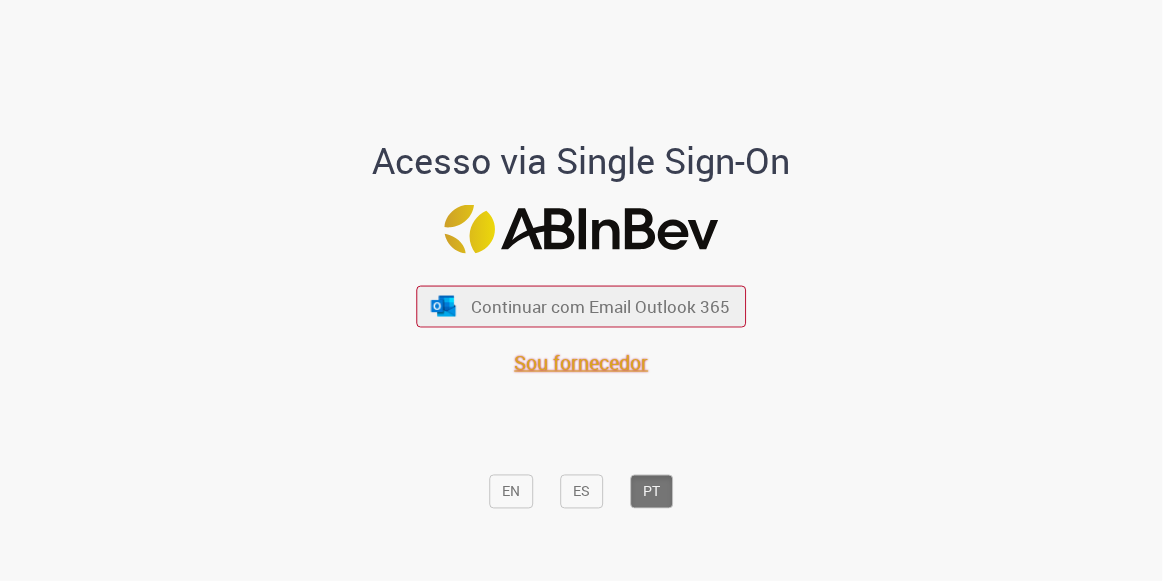 click on "Sou fornecedor" at bounding box center (582, 361) 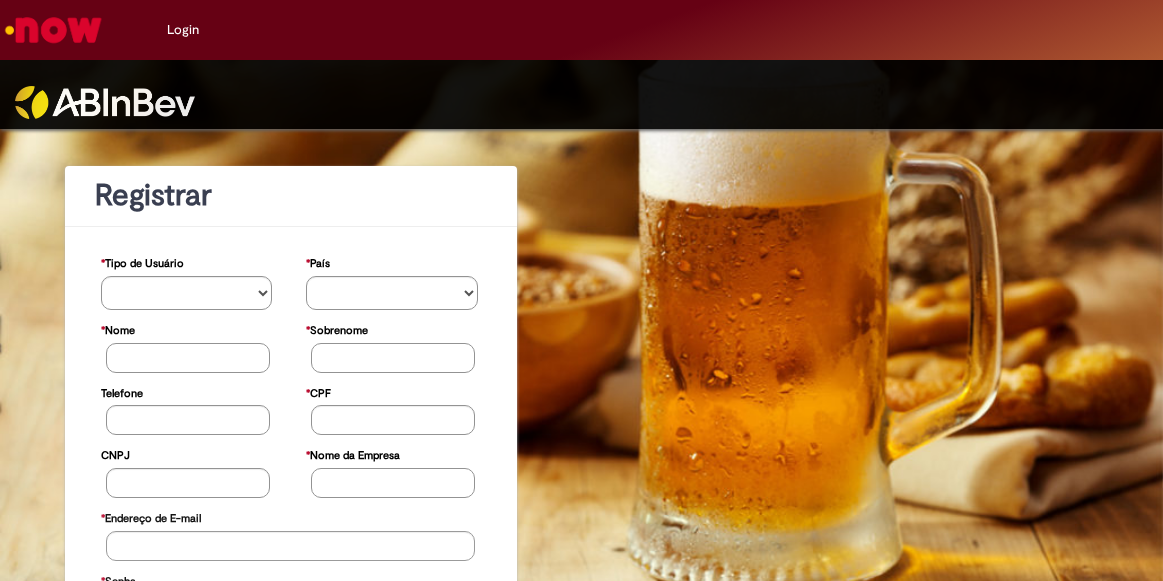 scroll, scrollTop: 0, scrollLeft: 0, axis: both 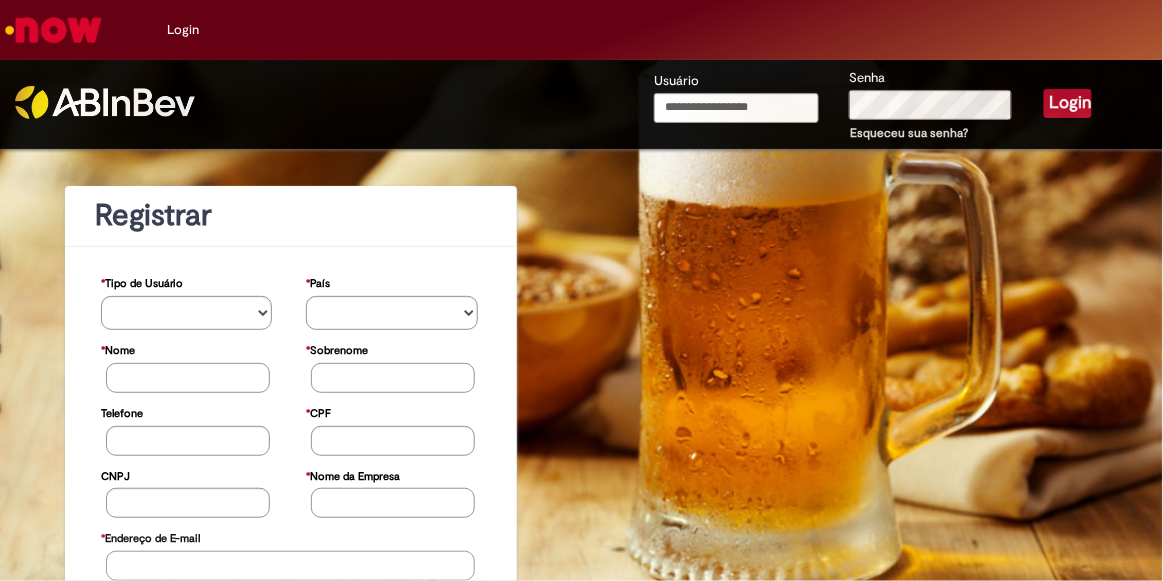 type on "**********" 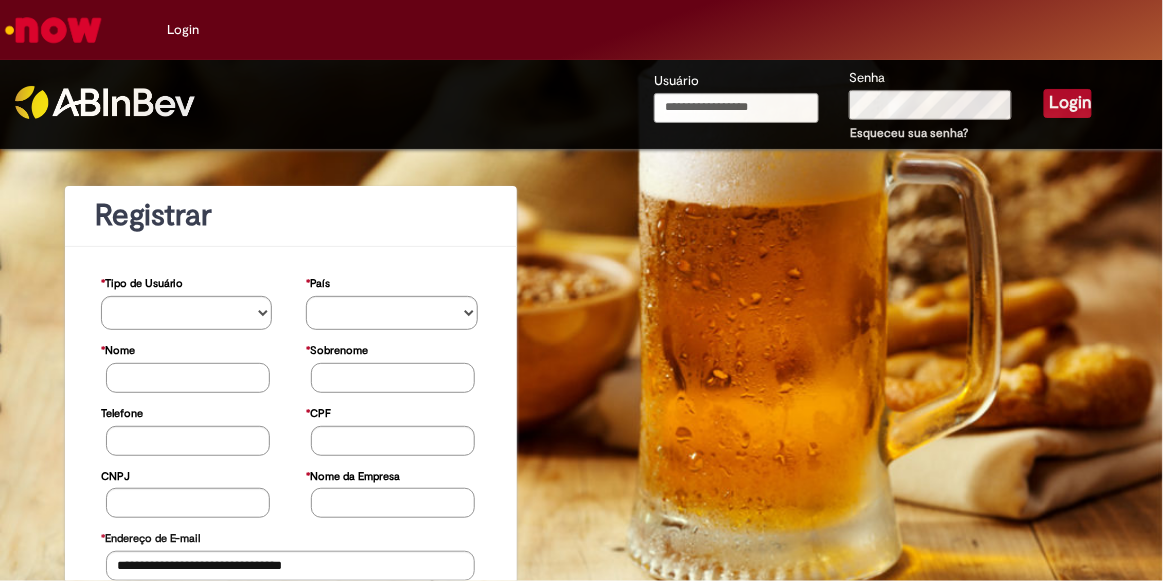 type on "**********" 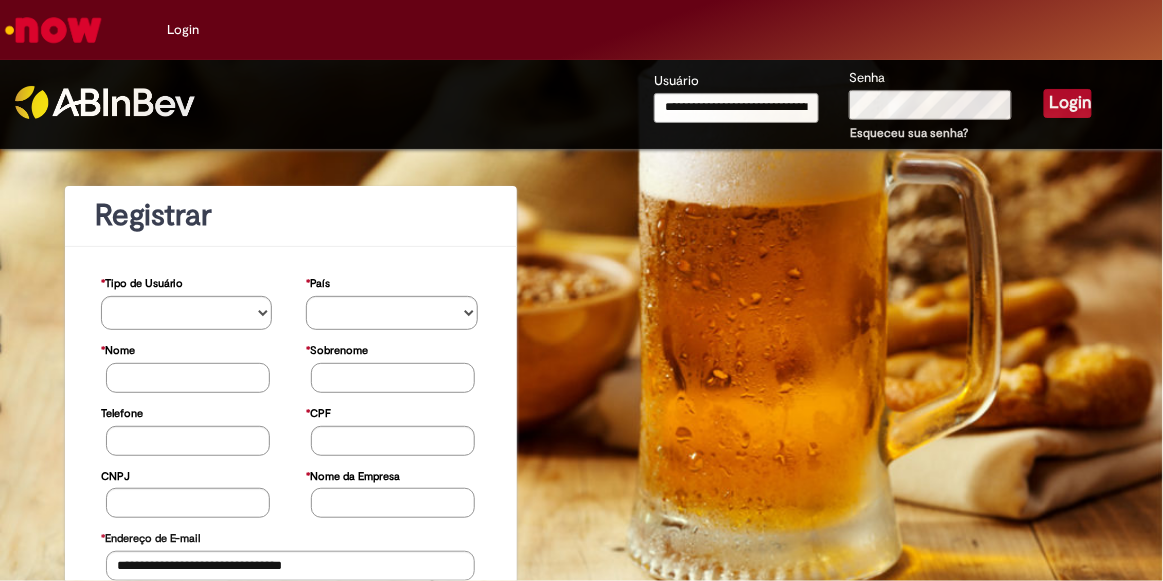 click on "**********" at bounding box center (727, 104) 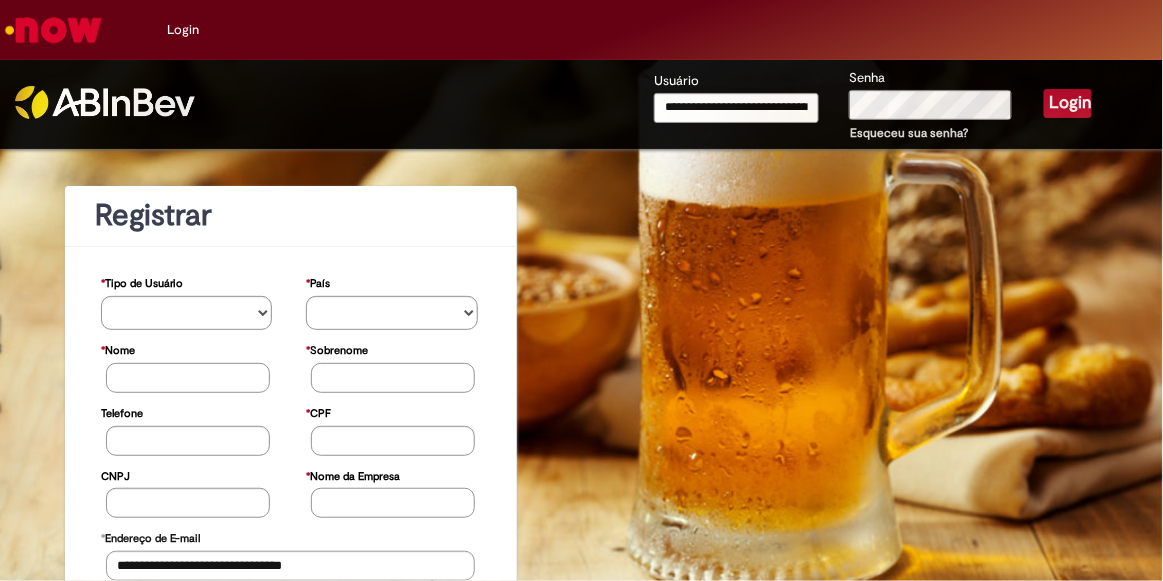 click on "**********" at bounding box center [581, 564] 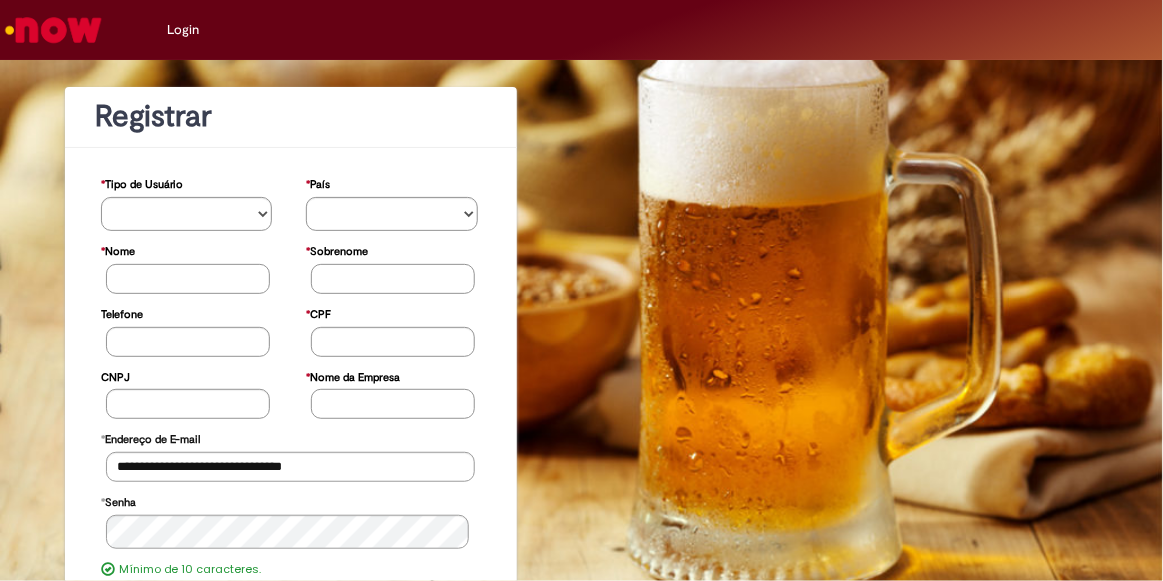 scroll, scrollTop: 0, scrollLeft: 0, axis: both 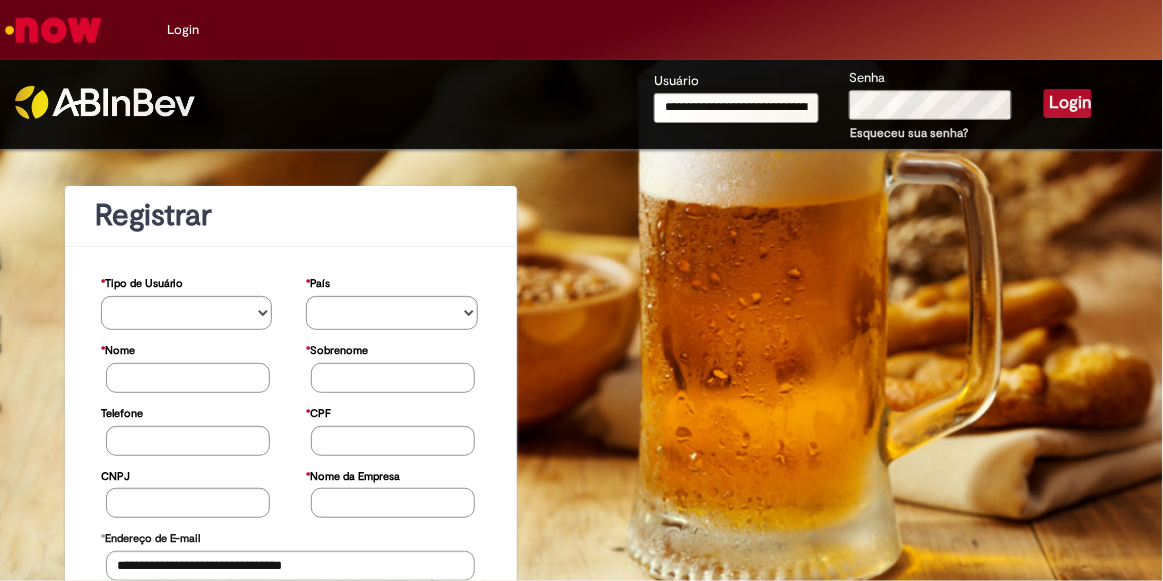 click at bounding box center [53, 30] 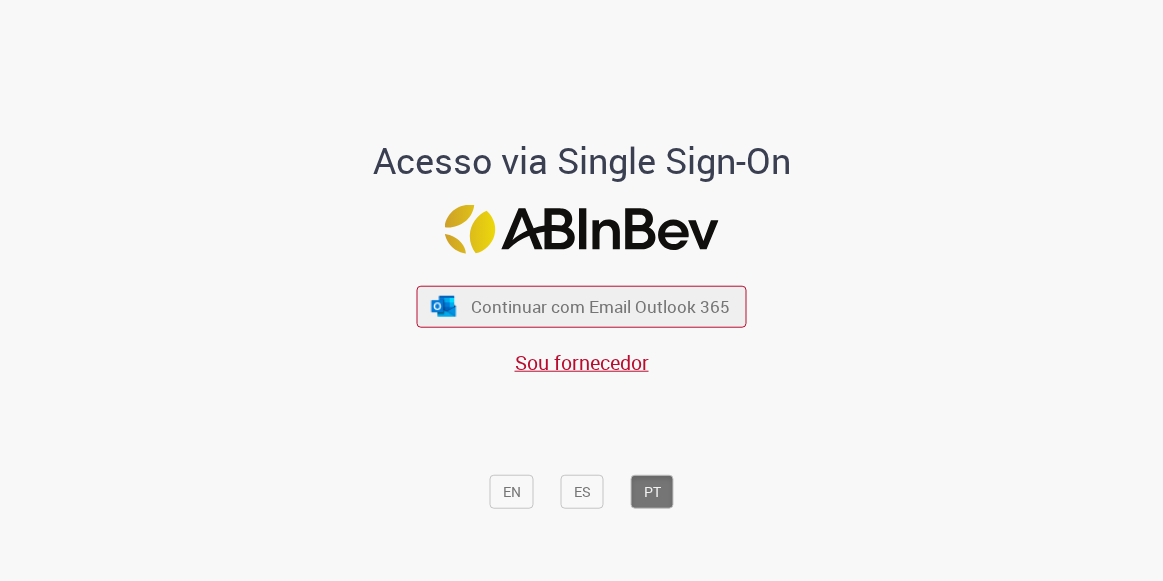 scroll, scrollTop: 0, scrollLeft: 0, axis: both 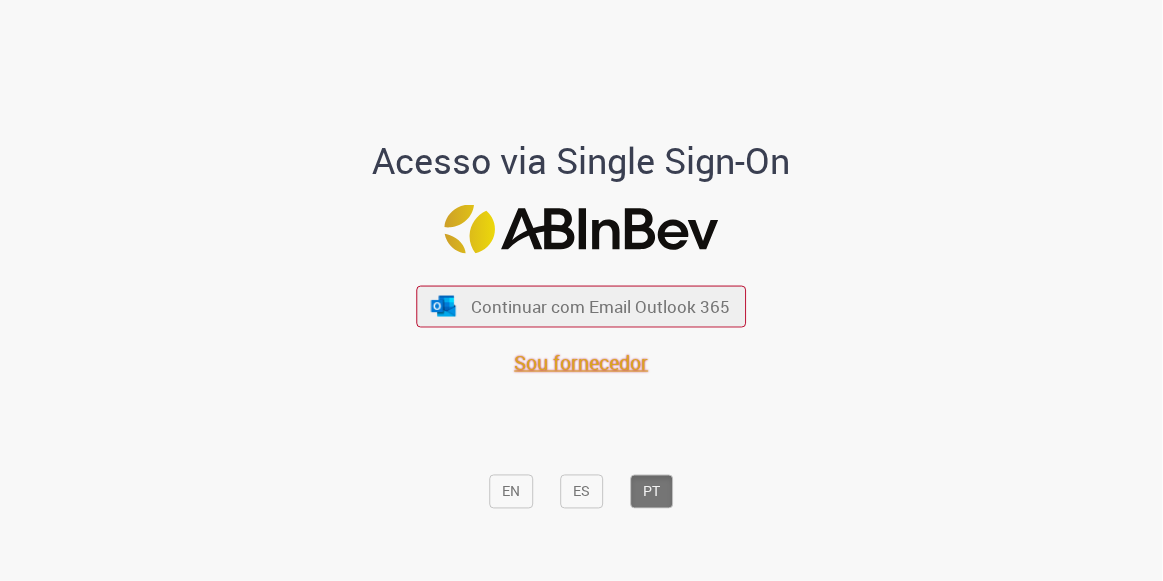 click on "Sou fornecedor" at bounding box center [582, 361] 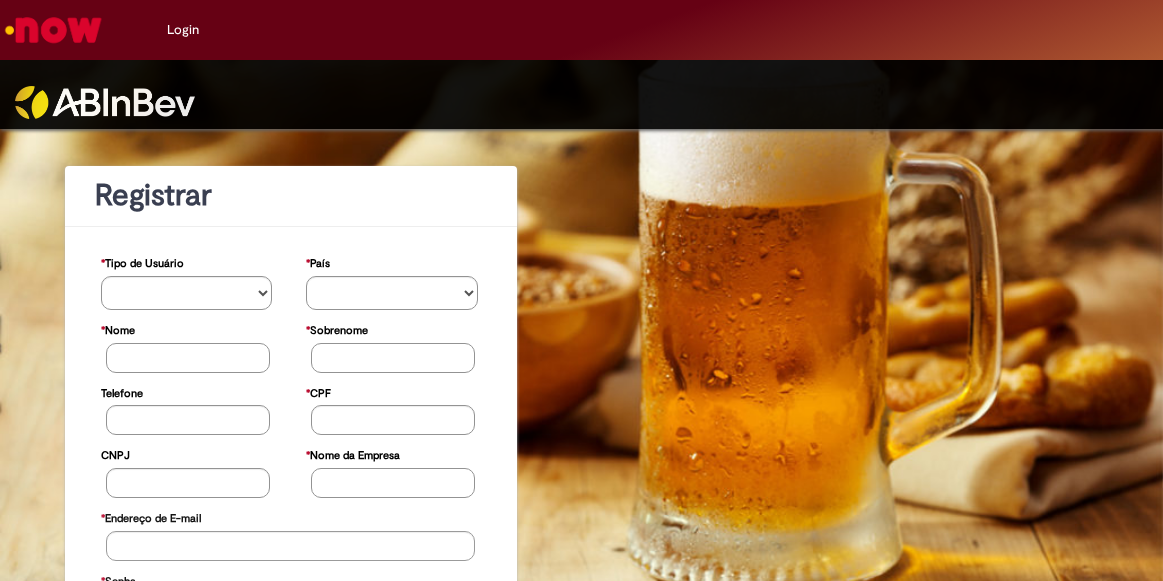 scroll, scrollTop: 0, scrollLeft: 0, axis: both 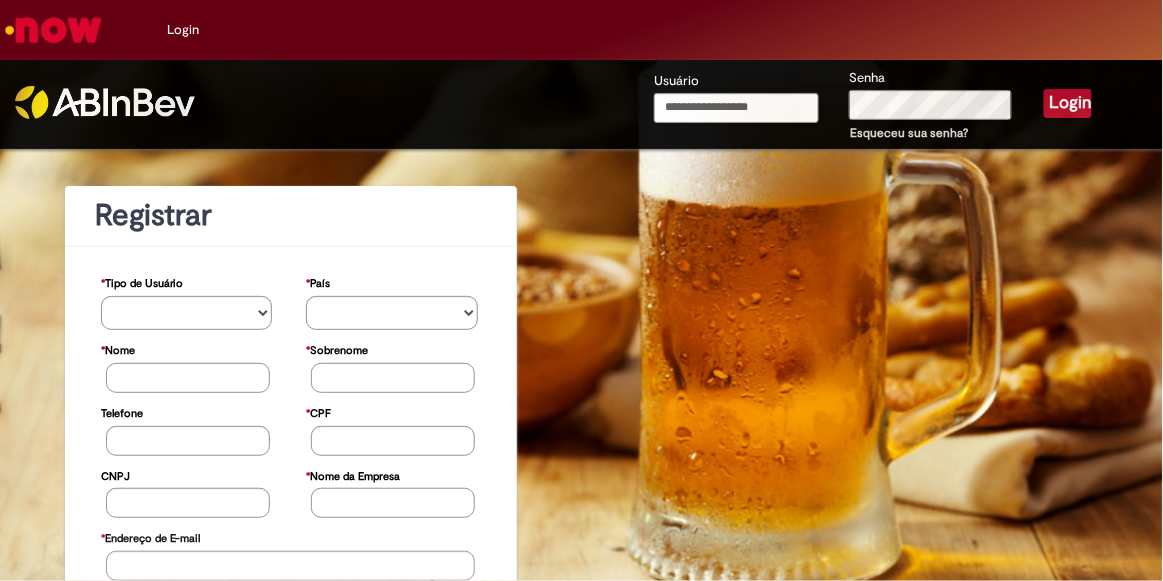 type on "**********" 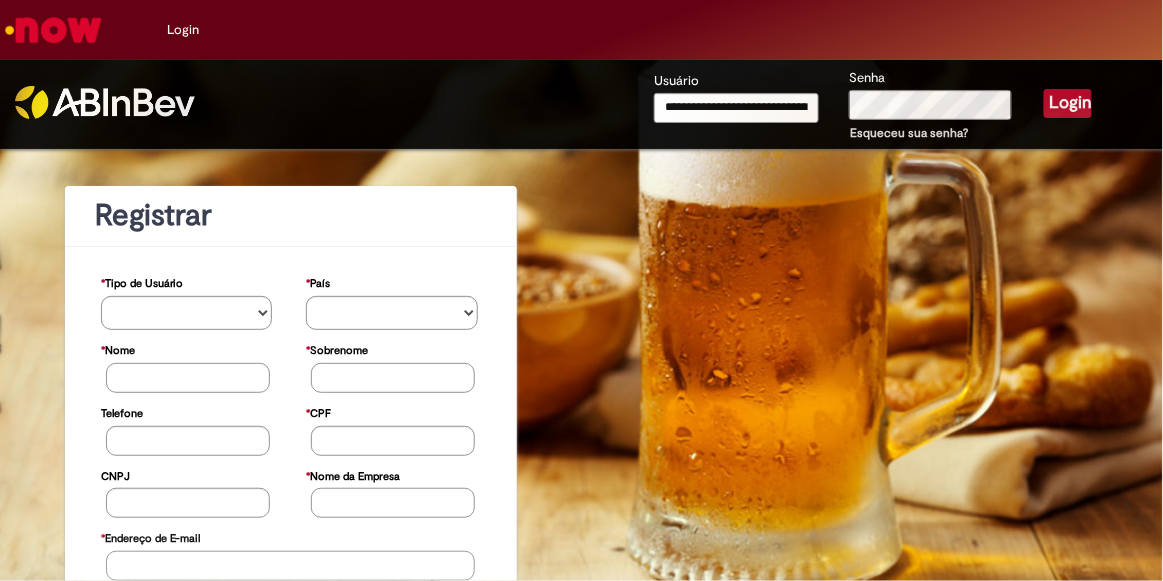 type on "**********" 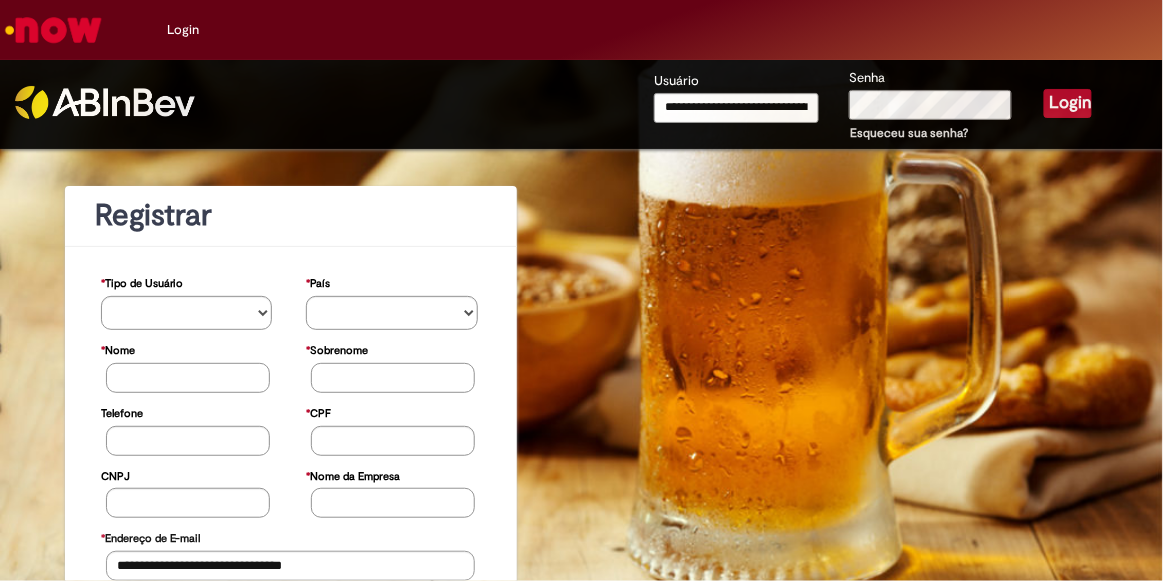 click on "Login" at bounding box center (1068, 103) 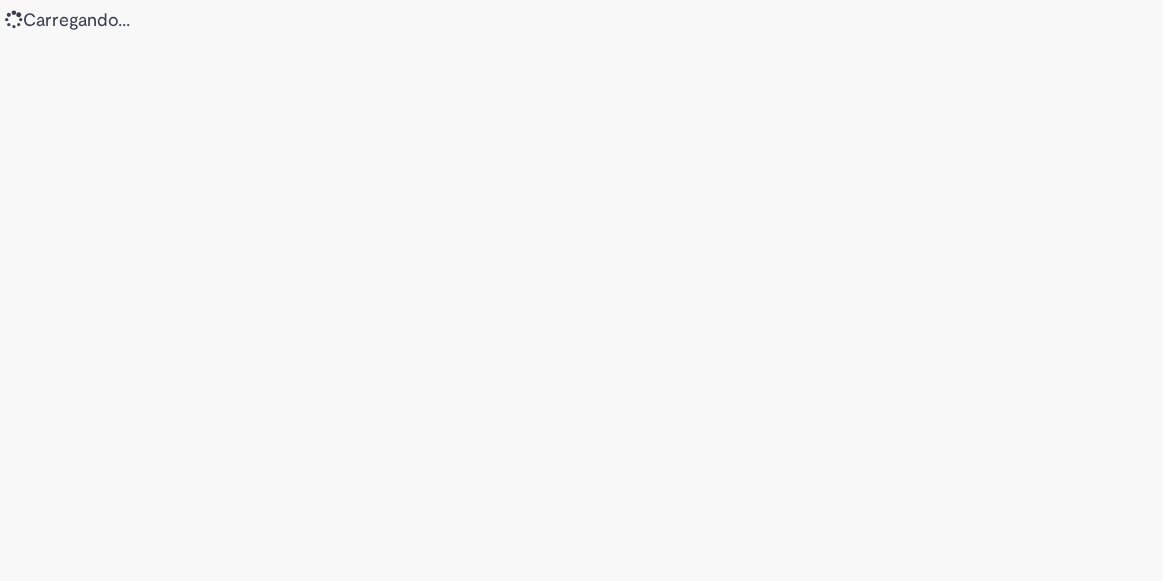 scroll, scrollTop: 0, scrollLeft: 0, axis: both 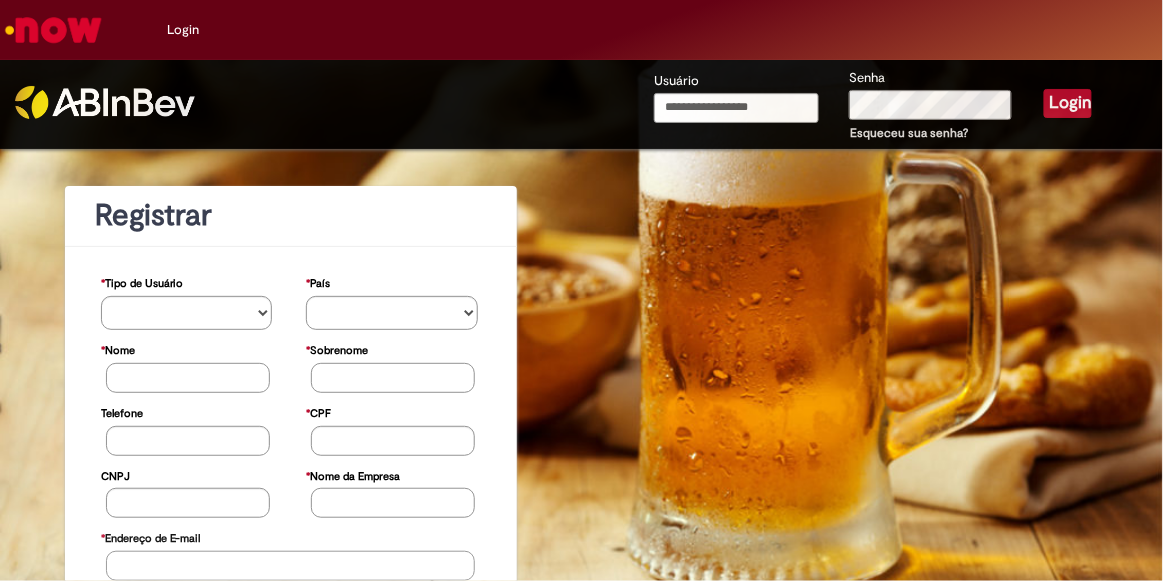 type on "**********" 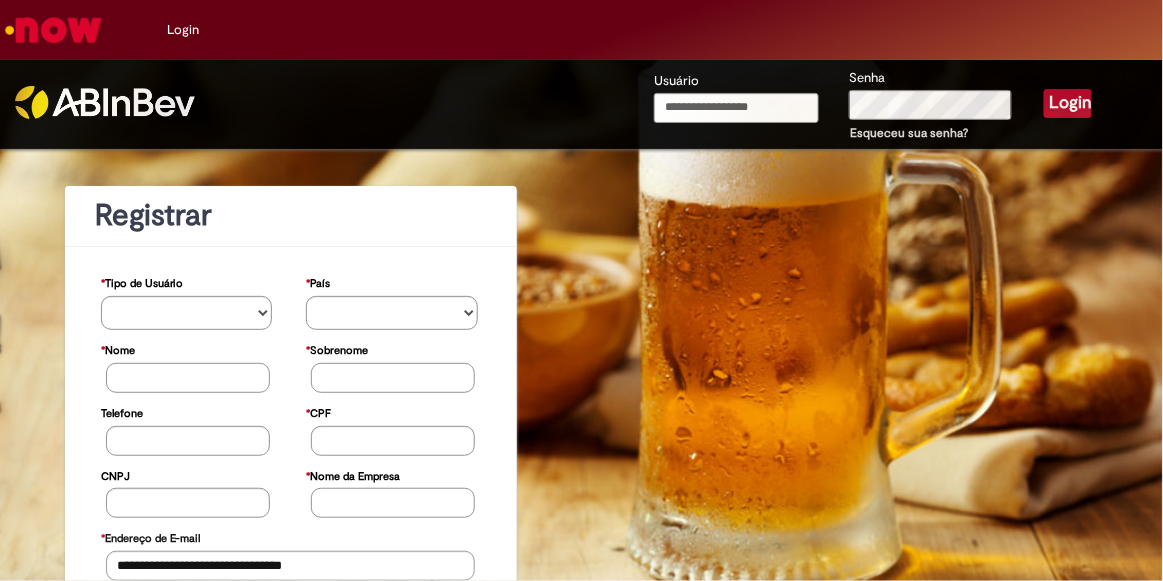 type on "**********" 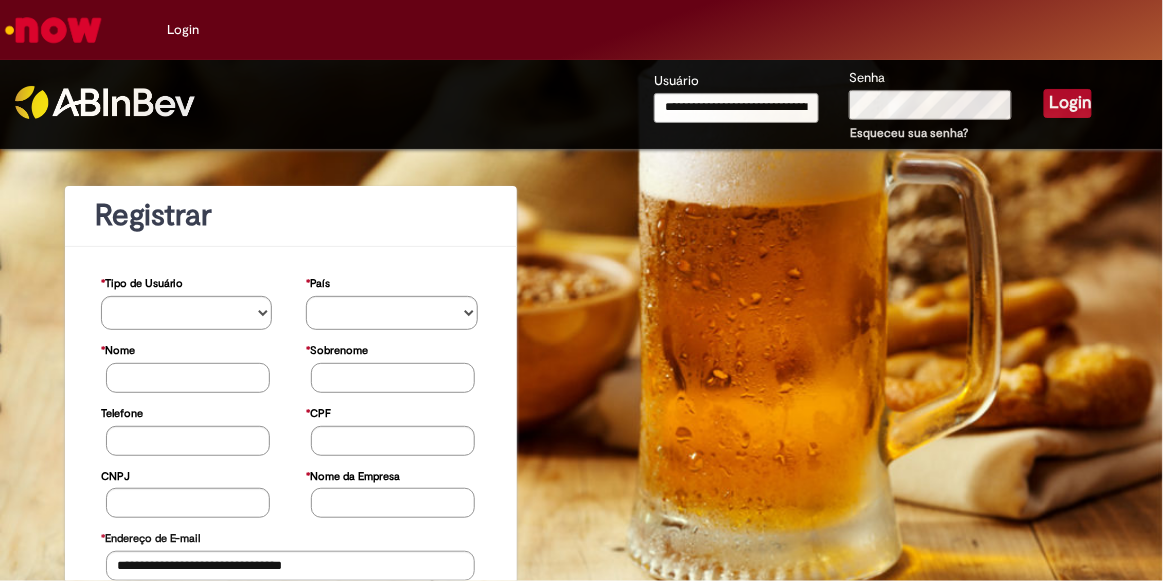 click on "Login" at bounding box center [1068, 103] 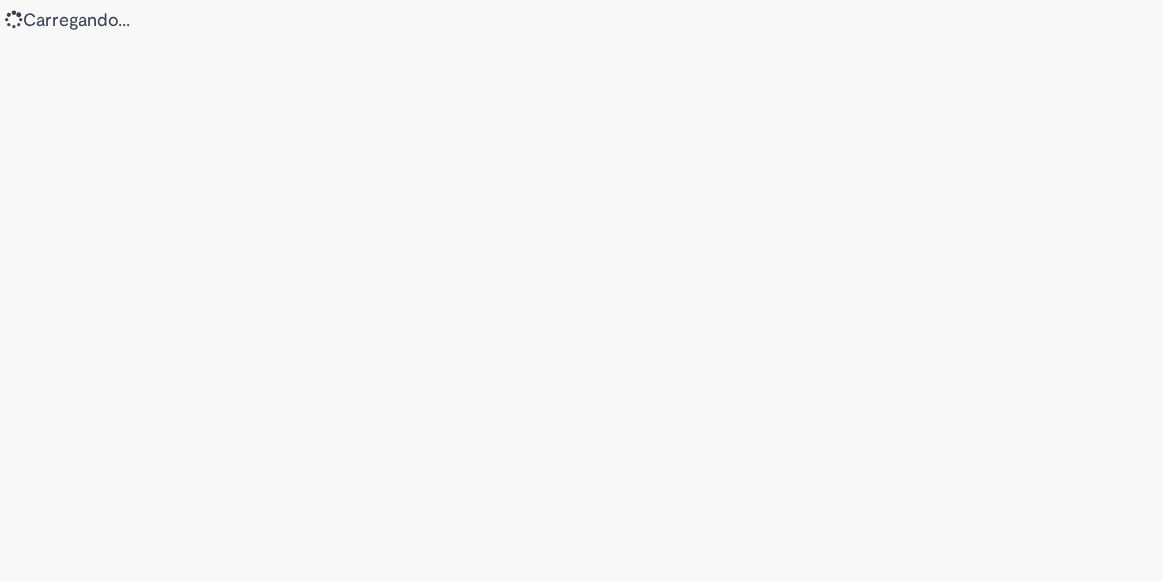 scroll, scrollTop: 0, scrollLeft: 0, axis: both 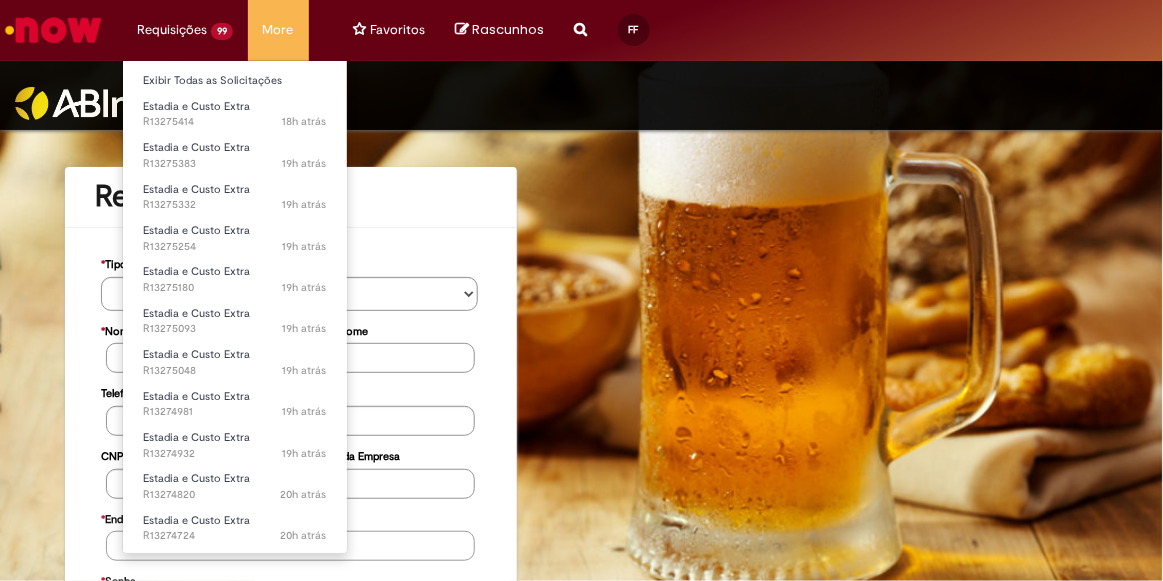 type on "**********" 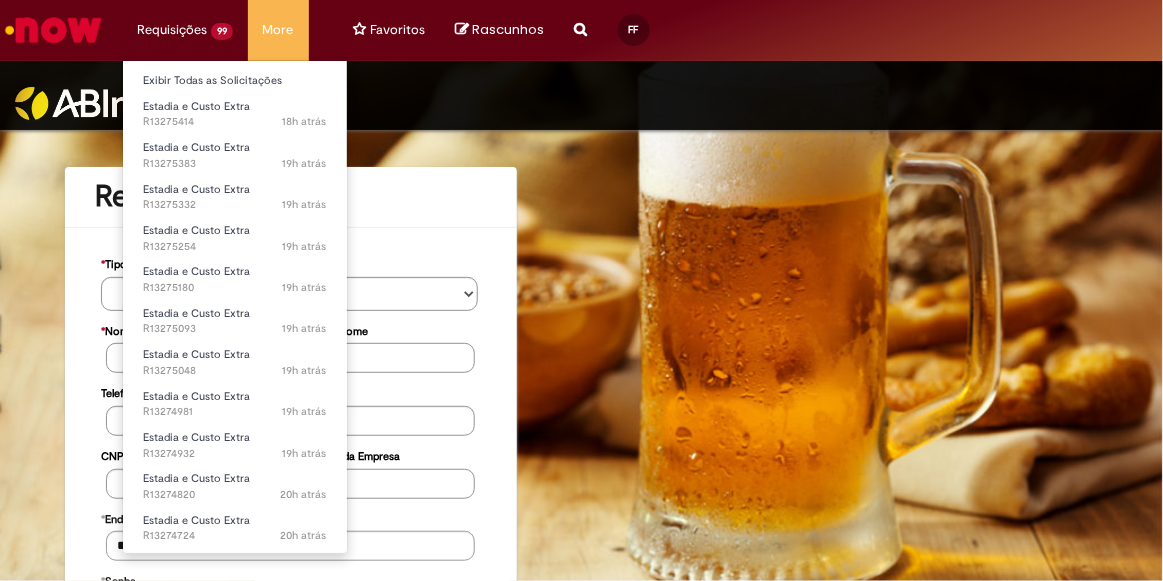 click on "Requisições   99
Exibir Todas as Solicitações
Estadia e Custo Extra
18h atrás 18 horas atrás  R13275414
Estadia e Custo Extra
19h atrás 19 horas atrás  R13275383
Estadia e Custo Extra
19h atrás 19 horas atrás  R13275332
Estadia e Custo Extra
19h atrás 19 horas atrás  R13275254
Estadia e Custo Extra
19h atrás 19 horas atrás  R13275180
Estadia e Custo Extra
19h atrás 19 horas atrás  R13275093
Estadia e Custo Extra
19h atrás 19 horas atrás  R13275048
Estadia e Custo Extra
19h atrás 19 horas atrás  R13274981
Estadia e Custo Extra
19h atrás 19 horas atrás  R13274932
Estadia e Custo Extra
20h atrás 20 horas atrás  R13274820
Estadia e Custo Extra
20h atrás 20 horas atrás  R13274724" at bounding box center [185, 30] 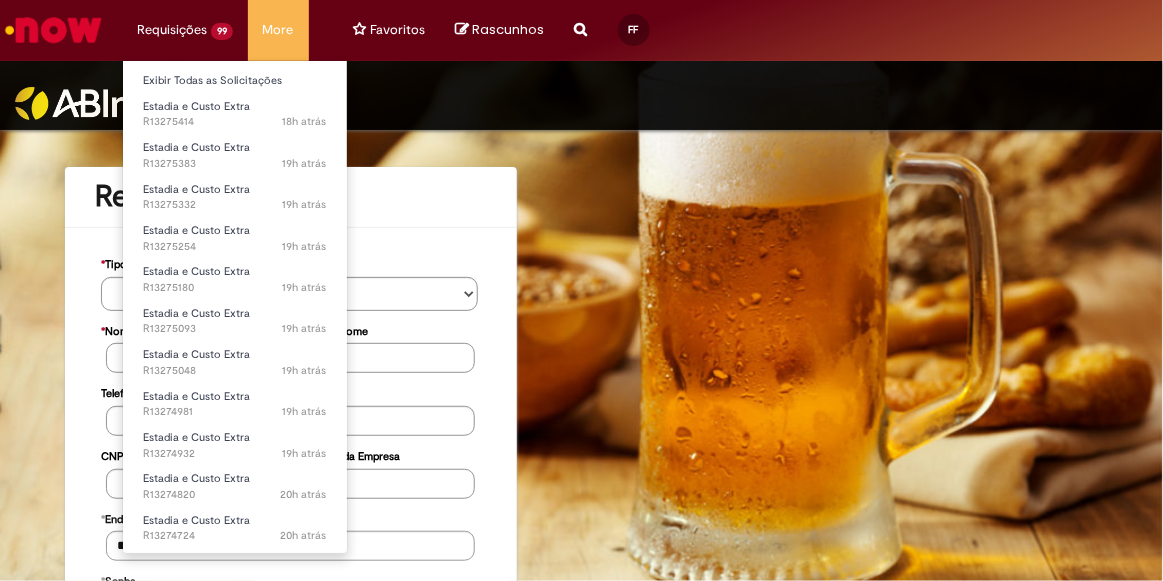 click on "Requisições   99
Exibir Todas as Solicitações
Estadia e Custo Extra
18h atrás 18 horas atrás  R13275414
Estadia e Custo Extra
19h atrás 19 horas atrás  R13275383
Estadia e Custo Extra
19h atrás 19 horas atrás  R13275332
Estadia e Custo Extra
19h atrás 19 horas atrás  R13275254
Estadia e Custo Extra
19h atrás 19 horas atrás  R13275180
Estadia e Custo Extra
19h atrás 19 horas atrás  R13275093
Estadia e Custo Extra
19h atrás 19 horas atrás  R13275048
Estadia e Custo Extra
19h atrás 19 horas atrás  R13274981
Estadia e Custo Extra
19h atrás 19 horas atrás  R13274932
Estadia e Custo Extra
20h atrás 20 horas atrás  R13274820
Estadia e Custo Extra
20h atrás 20 horas atrás  R13274724" at bounding box center [185, 30] 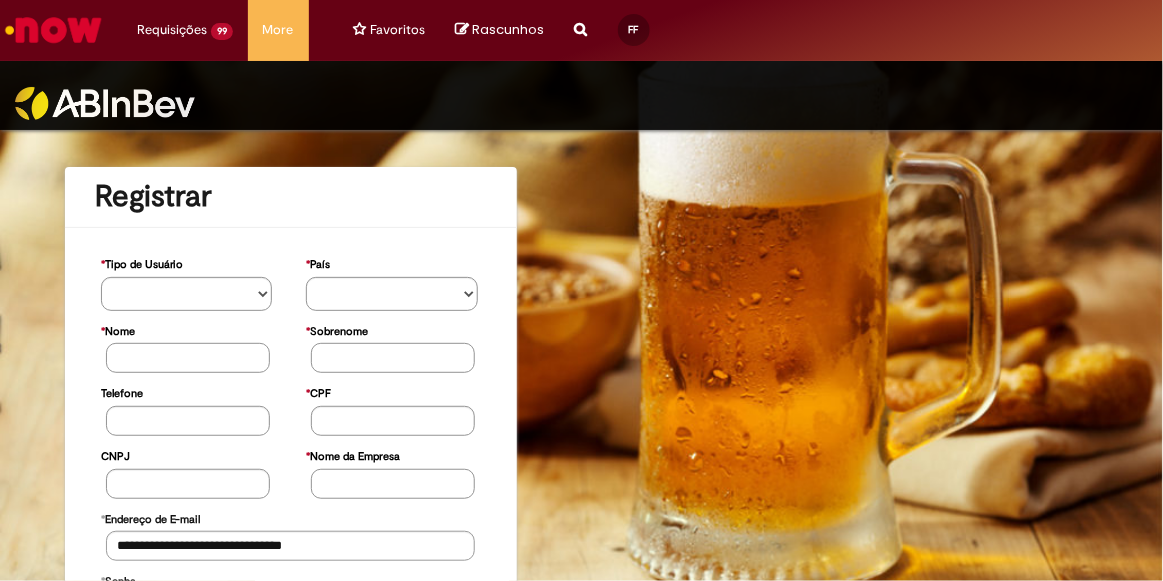 click at bounding box center (581, 95) 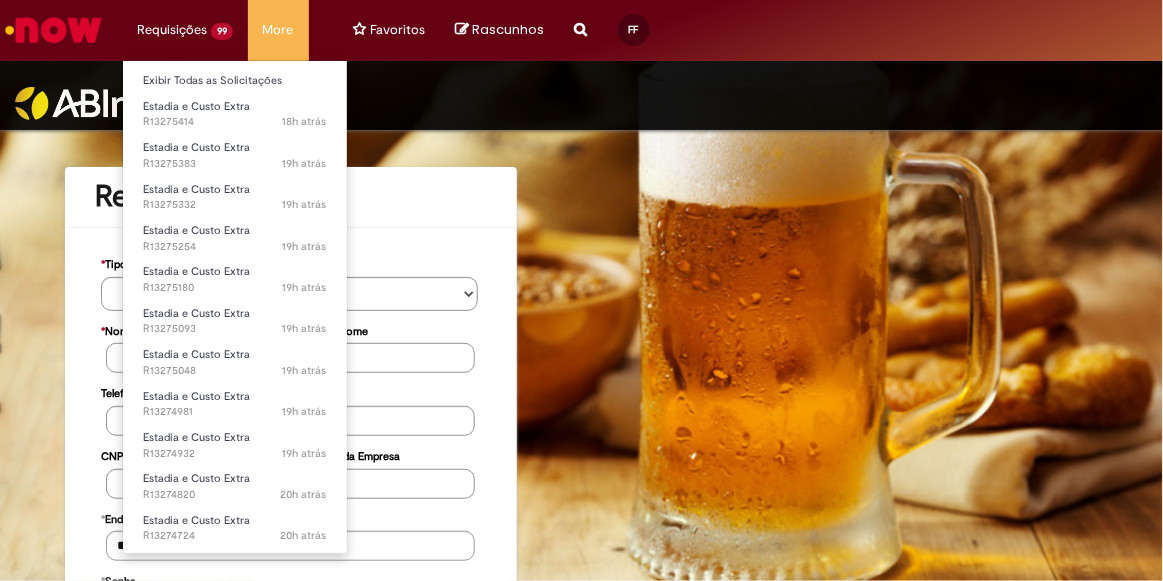click on "Requisições   99
Exibir Todas as Solicitações
Estadia e Custo Extra
18h atrás 18 horas atrás  R13275414
Estadia e Custo Extra
19h atrás 19 horas atrás  R13275383
Estadia e Custo Extra
19h atrás 19 horas atrás  R13275332
Estadia e Custo Extra
19h atrás 19 horas atrás  R13275254
Estadia e Custo Extra
19h atrás 19 horas atrás  R13275180
Estadia e Custo Extra
19h atrás 19 horas atrás  R13275093
Estadia e Custo Extra
19h atrás 19 horas atrás  R13275048
Estadia e Custo Extra
19h atrás 19 horas atrás  R13274981
Estadia e Custo Extra
19h atrás 19 horas atrás  R13274932
Estadia e Custo Extra
20h atrás 20 horas atrás  R13274820
Estadia e Custo Extra
20h atrás 20 horas atrás  R13274724" at bounding box center [185, 30] 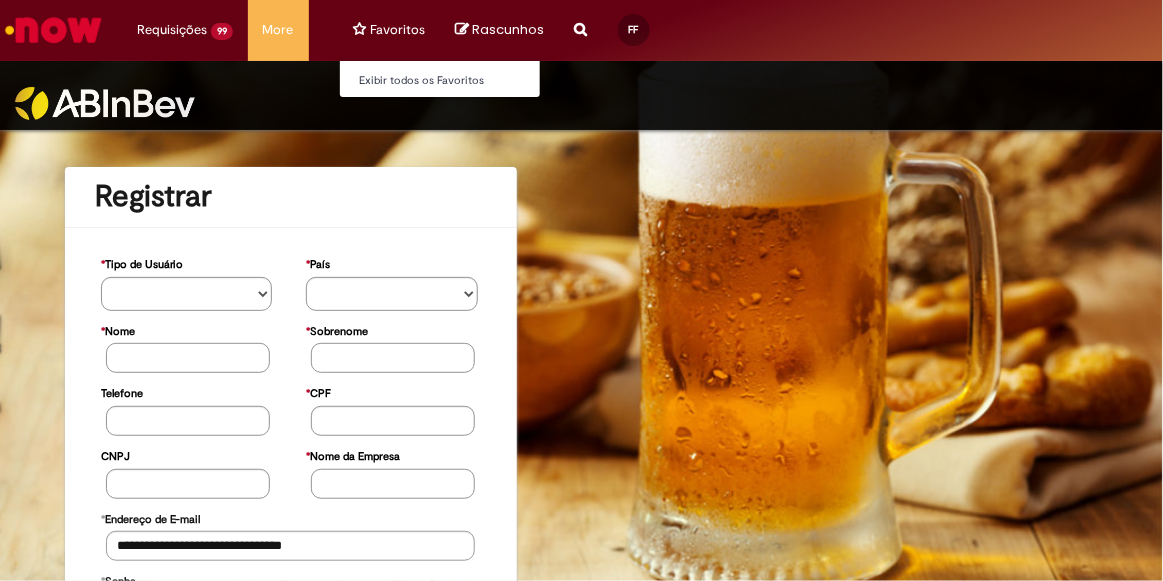 click on "Favoritos
Exibir todos os Favoritos" at bounding box center (390, 30) 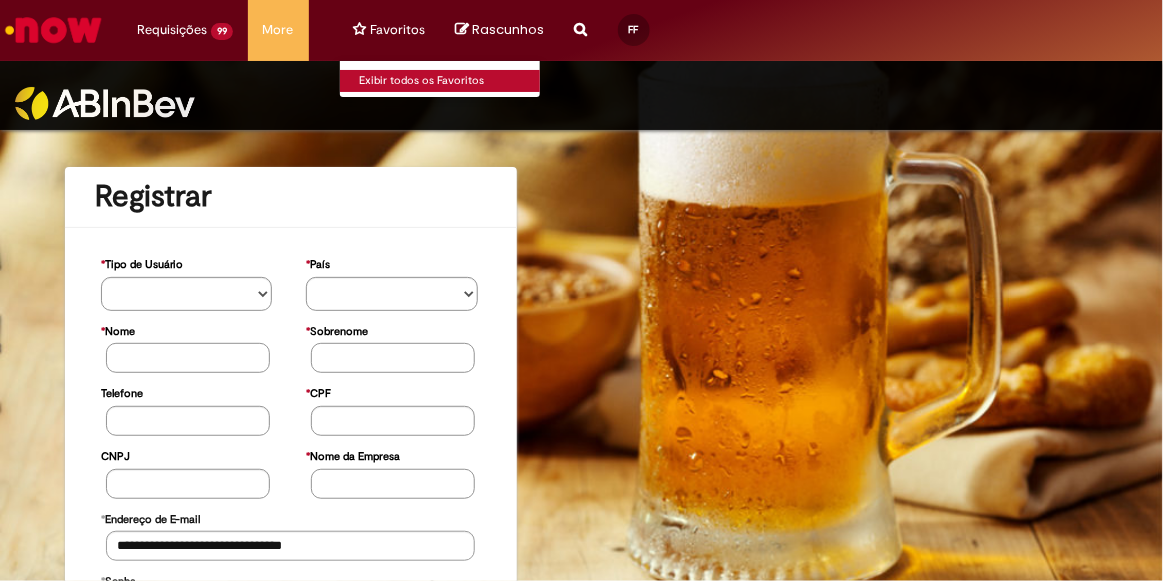 click on "Exibir todos os Favoritos" at bounding box center (450, 81) 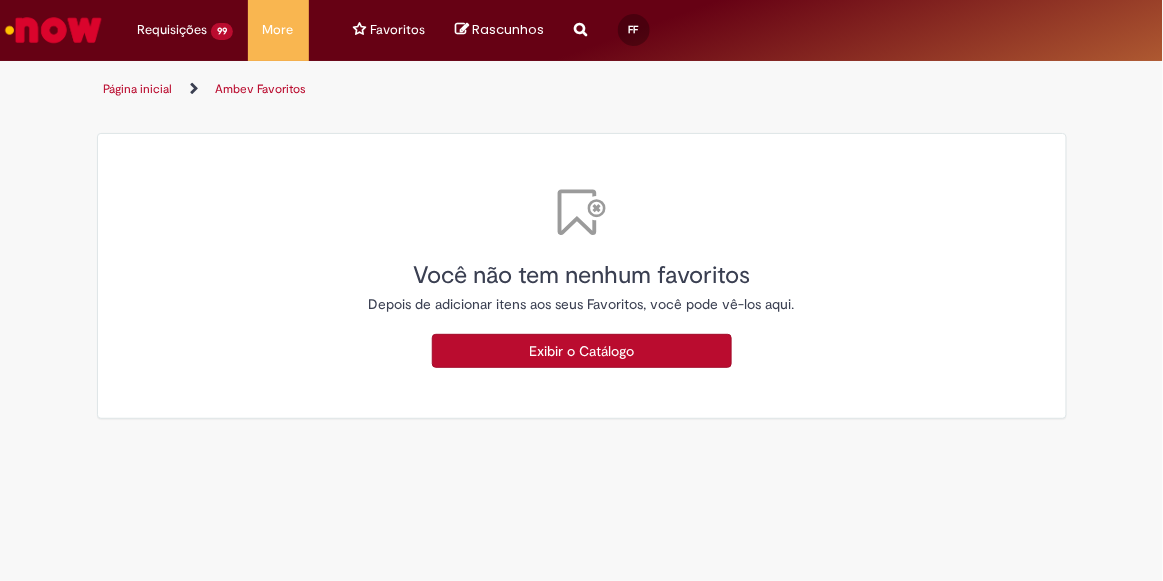 click on "Página inicial" at bounding box center (138, 89) 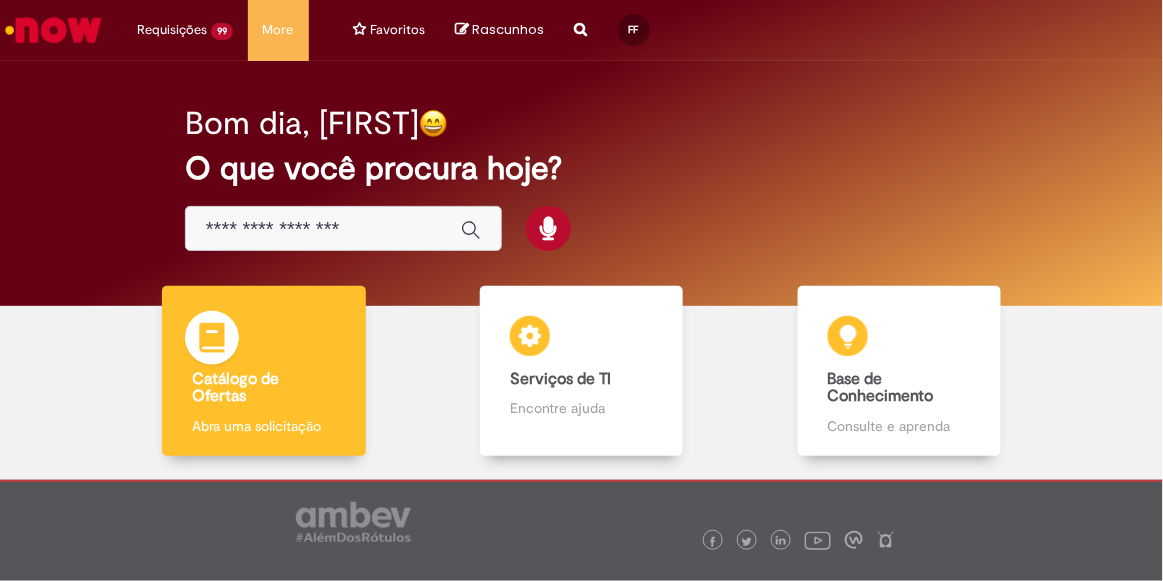 click on "Catálogo de Ofertas
Catálogo de Ofertas
Abra uma solicitação" at bounding box center [263, 371] 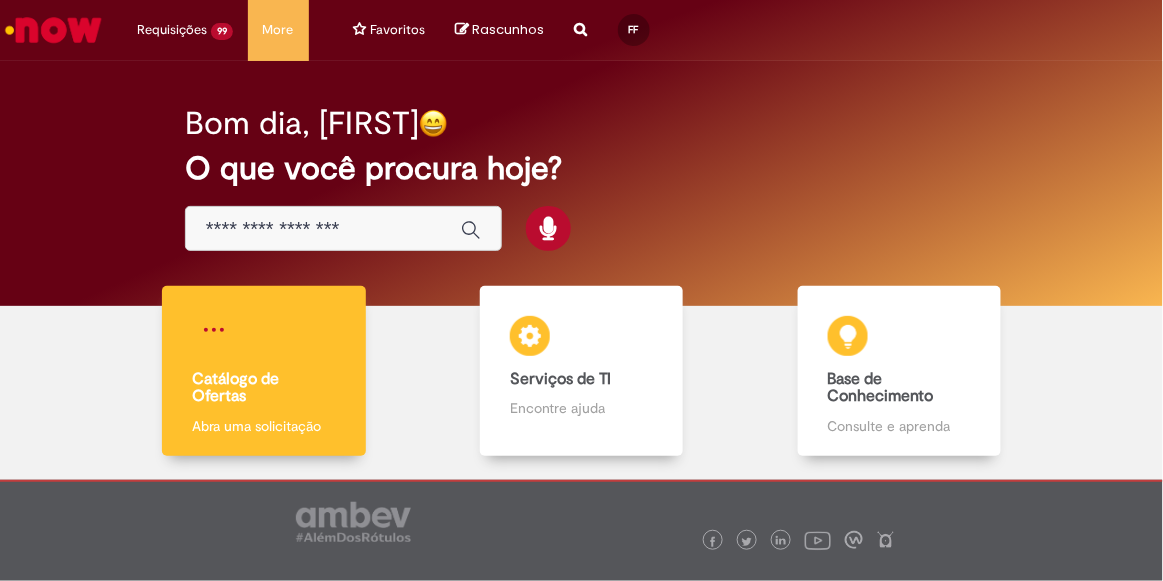 click at bounding box center (217, 341) 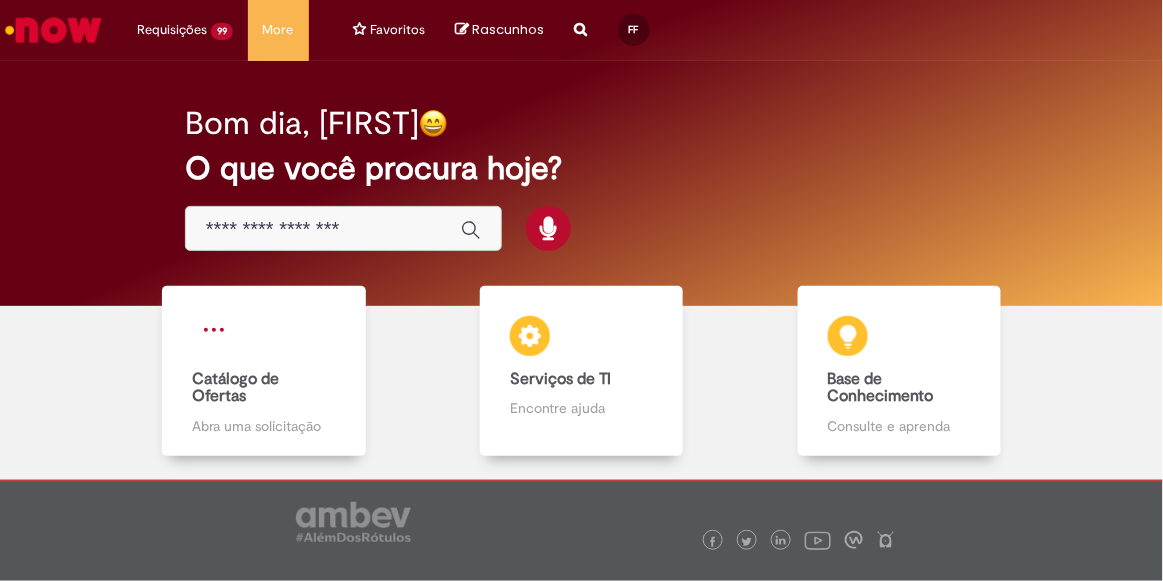 click on "Bom dia, [FIRST]
O que você procura hoje?" at bounding box center (581, 183) 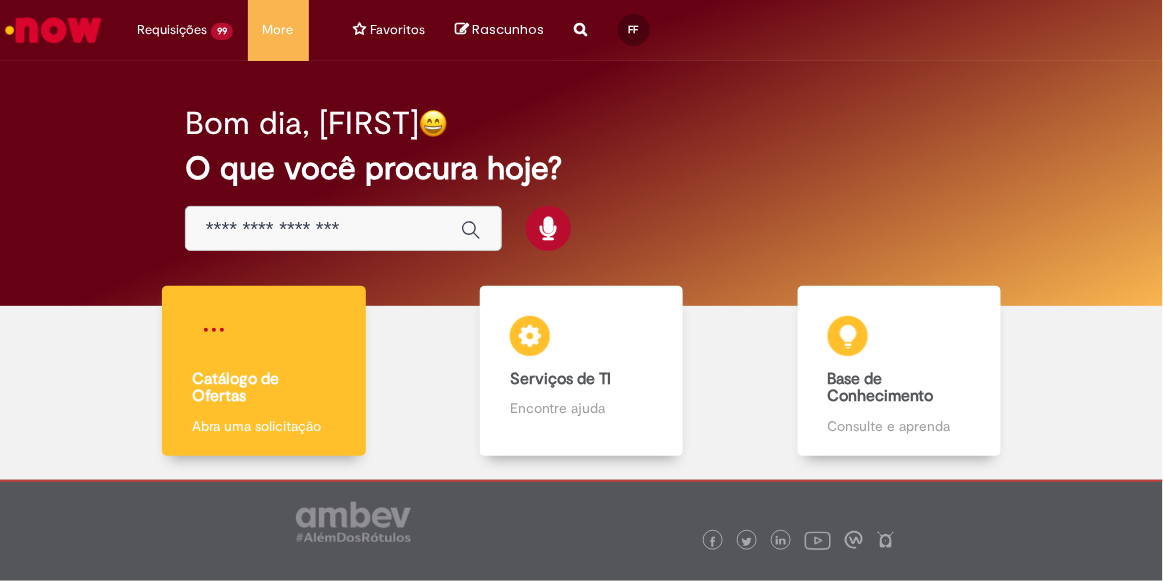 click on "Catálogo de Ofertas
Catálogo de Ofertas
Abra uma solicitação" at bounding box center (263, 371) 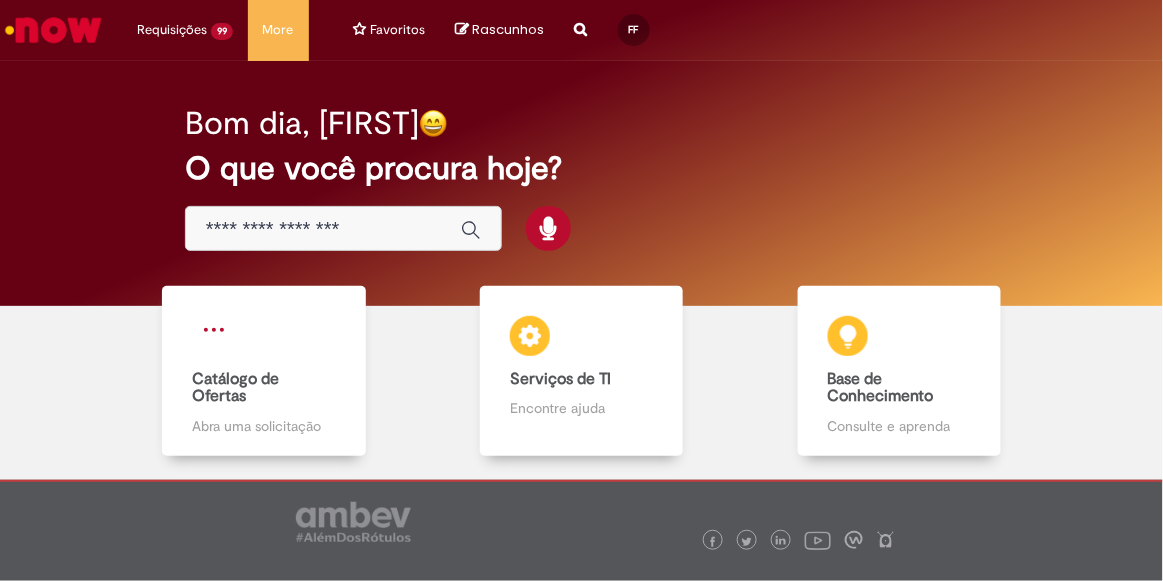click on "Bom dia, [FIRST]
O que você procura hoje?" at bounding box center [581, 183] 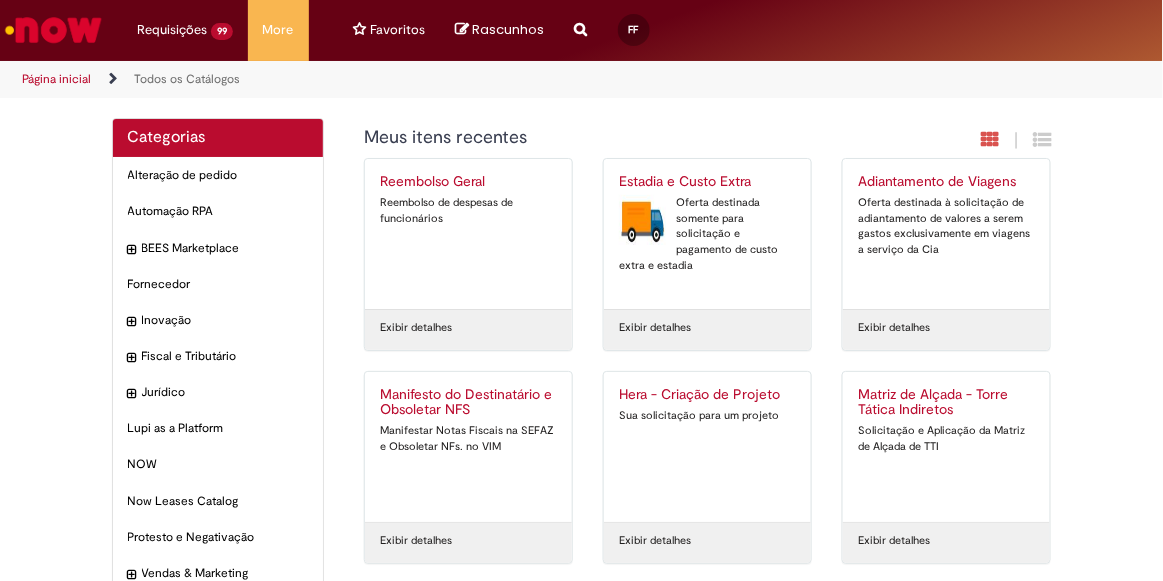click on "Página inicial
Todos os Catálogos" at bounding box center (581, 79) 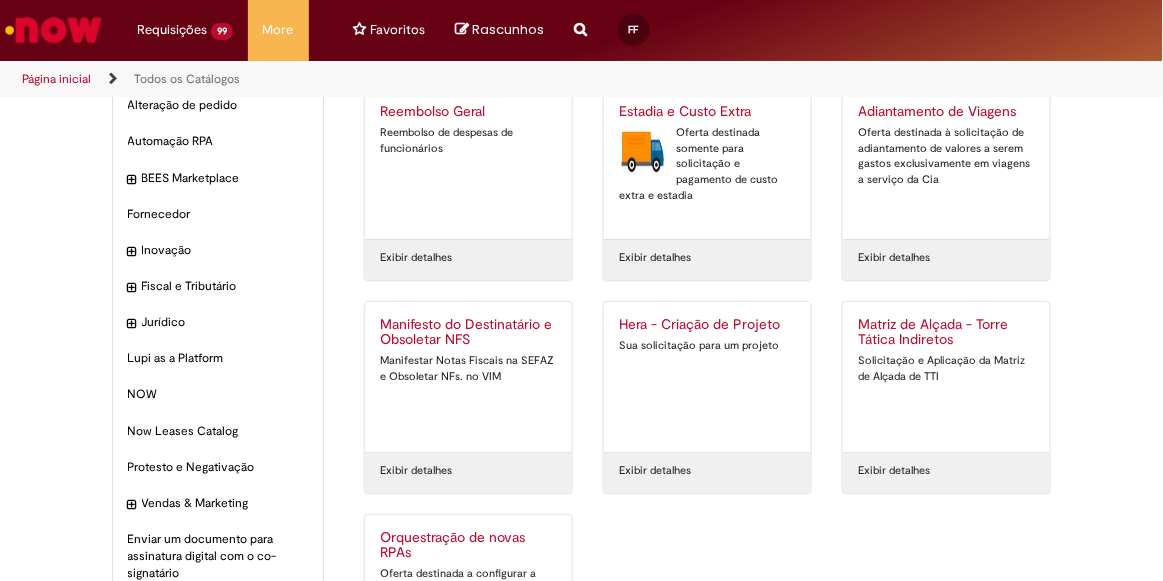 scroll, scrollTop: 0, scrollLeft: 0, axis: both 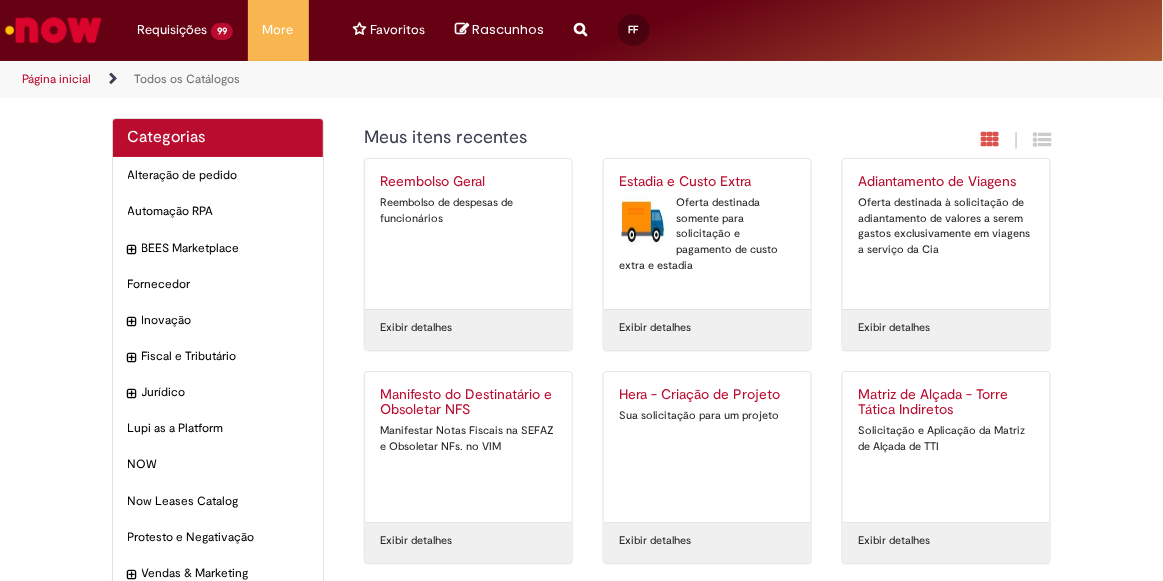 click on "Estadia e Custo Extra" at bounding box center (707, 182) 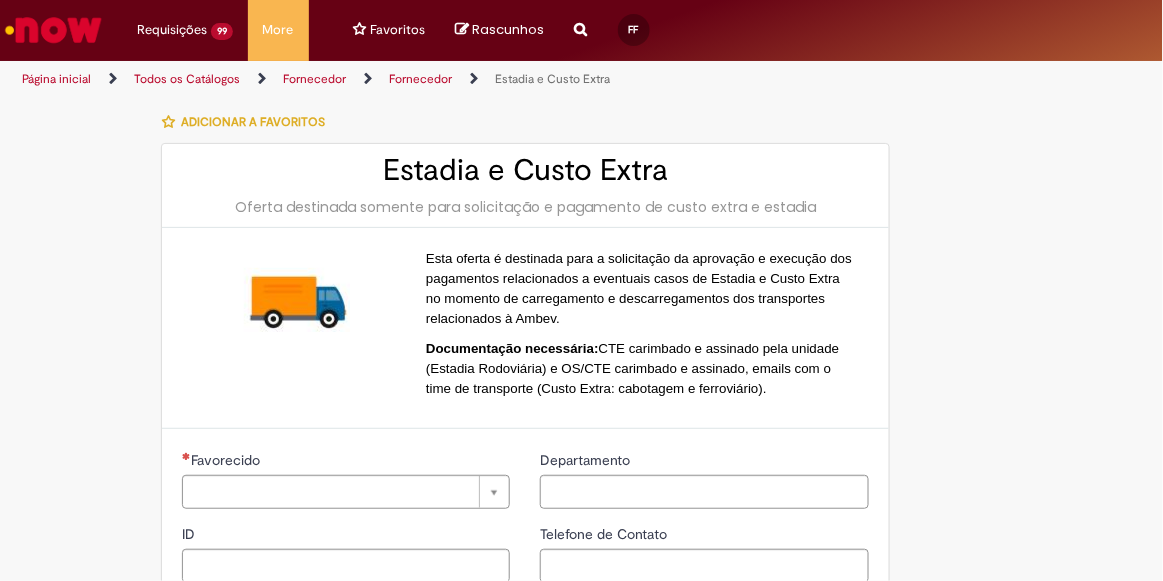 type on "**********" 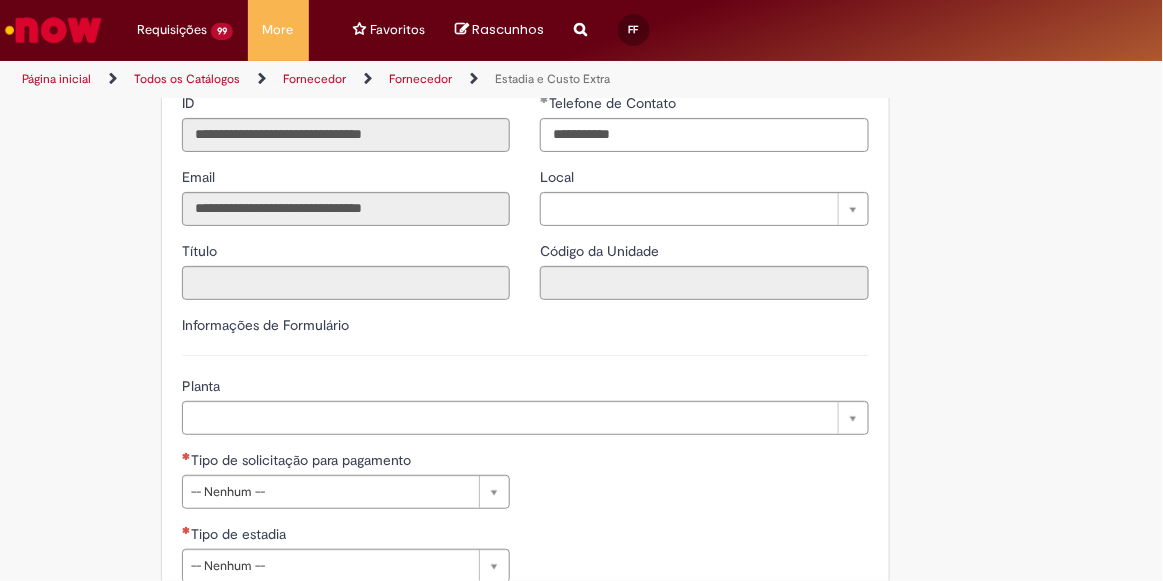type on "**********" 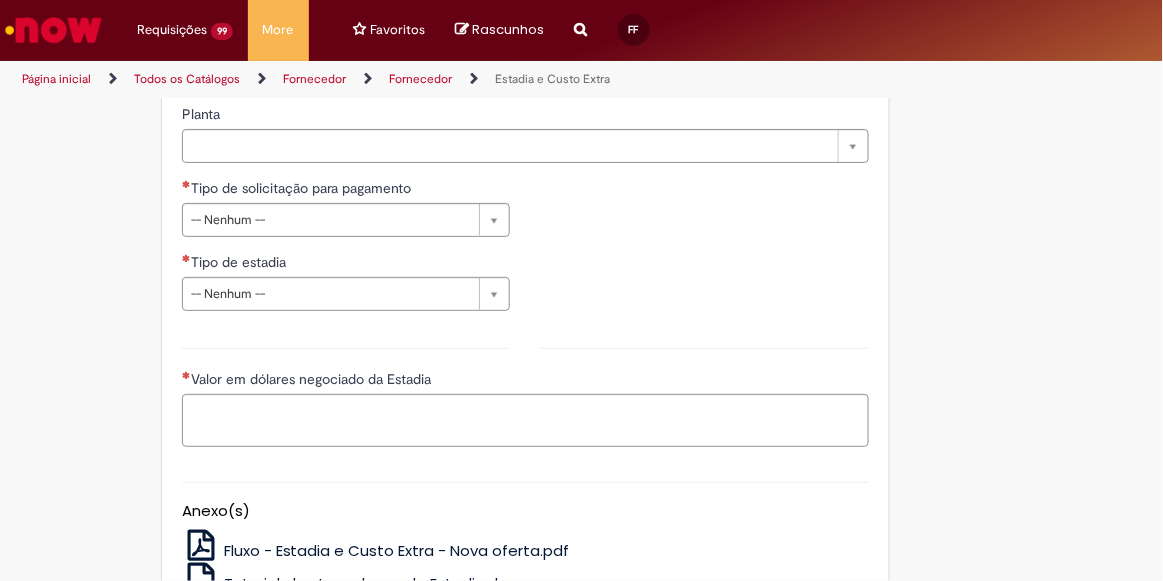 scroll, scrollTop: 704, scrollLeft: 0, axis: vertical 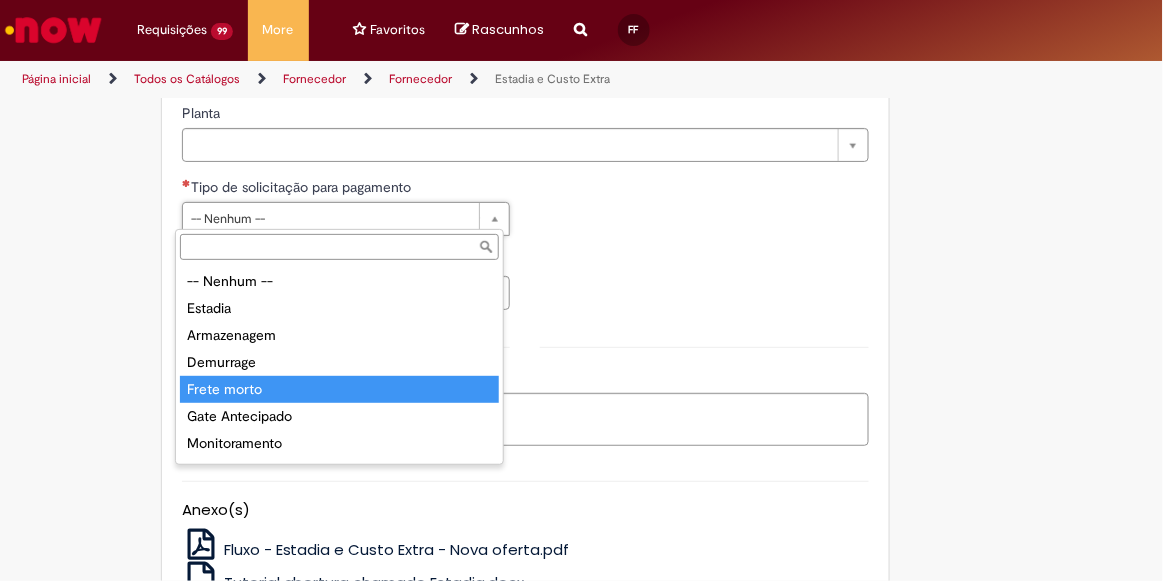 type on "**********" 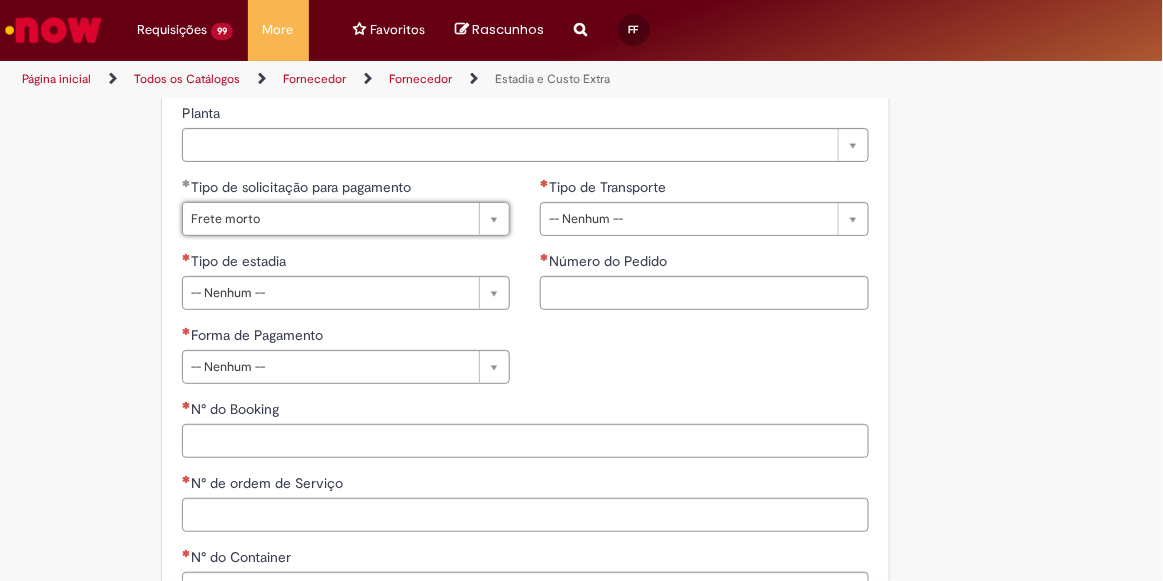click on "**********" at bounding box center (525, 288) 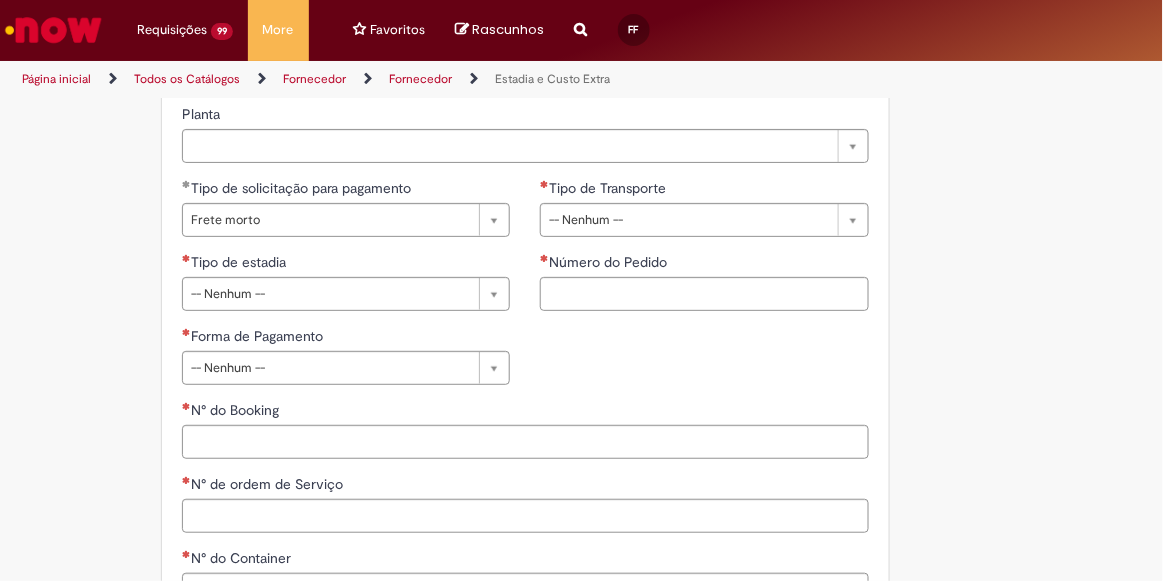 scroll, scrollTop: 612, scrollLeft: 0, axis: vertical 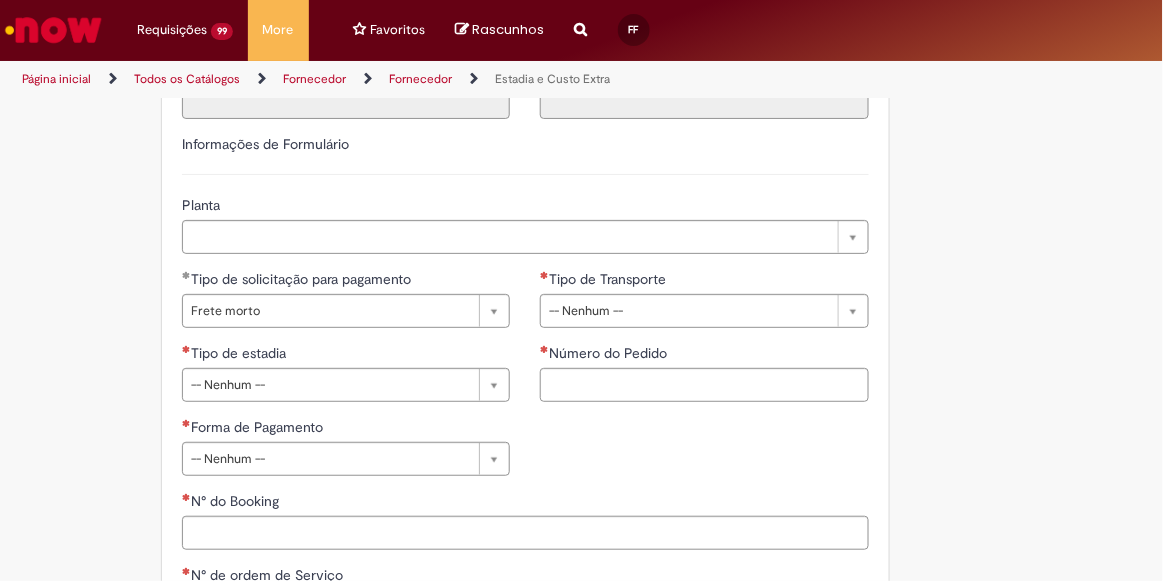 click on "**********" at bounding box center (582, 446) 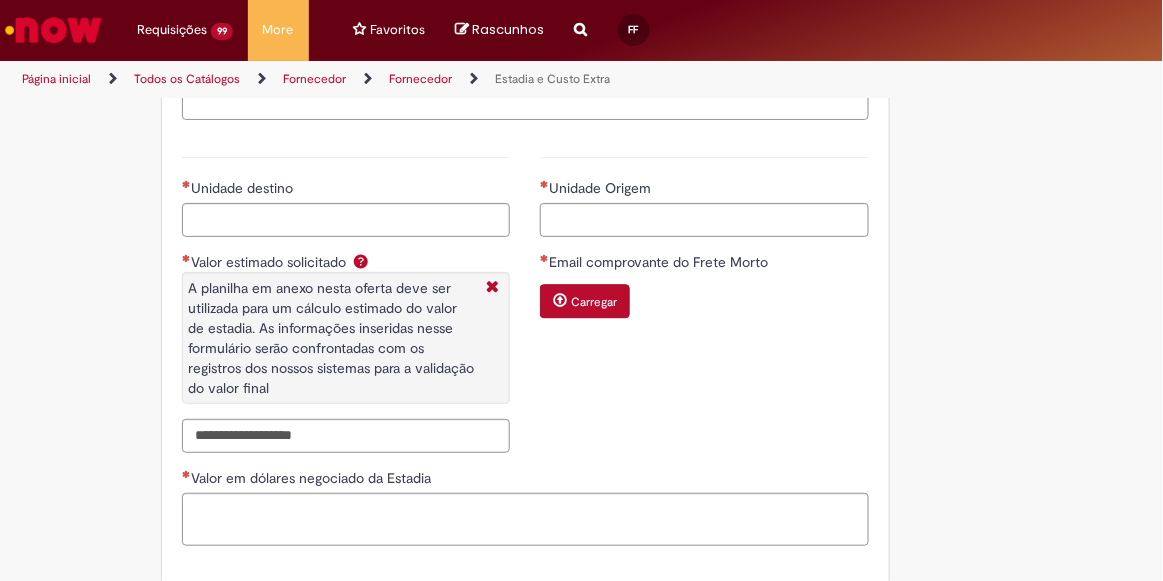 scroll, scrollTop: 1249, scrollLeft: 0, axis: vertical 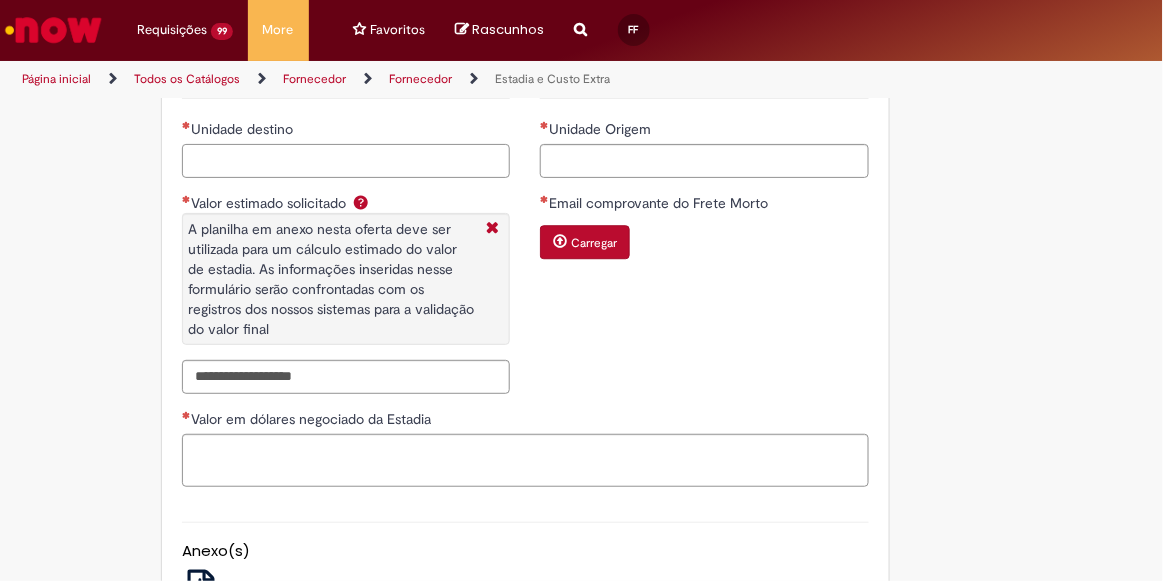 click on "Unidade destino" at bounding box center [346, 161] 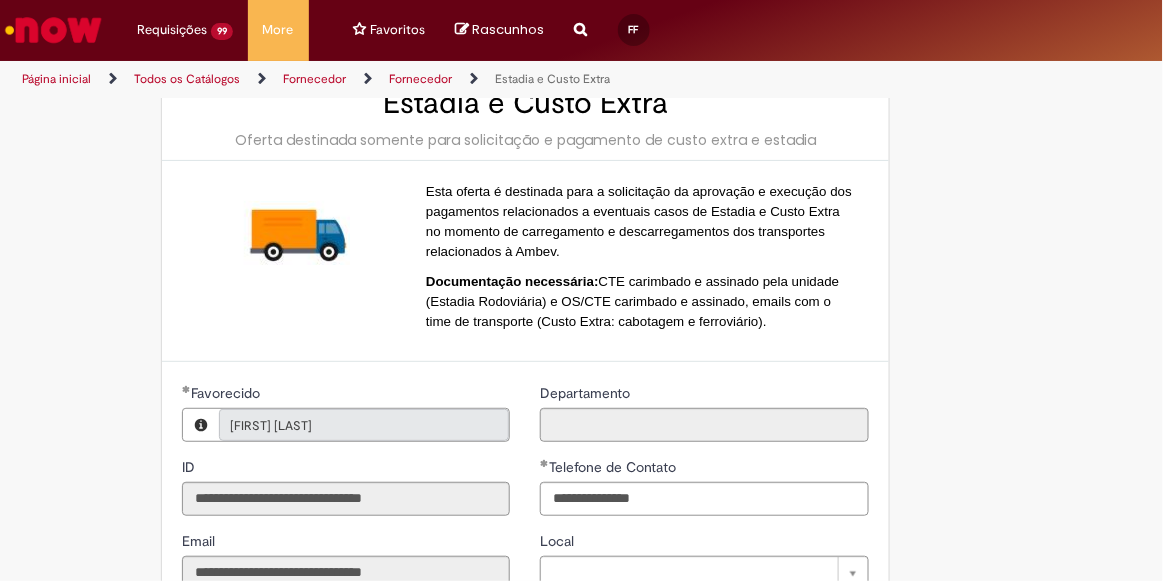 scroll, scrollTop: 0, scrollLeft: 0, axis: both 